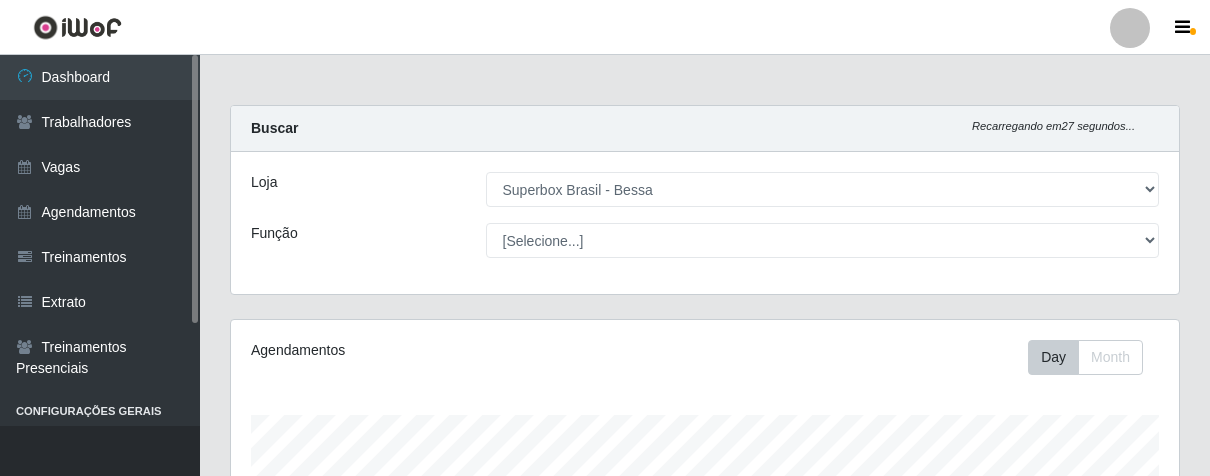 select on "206" 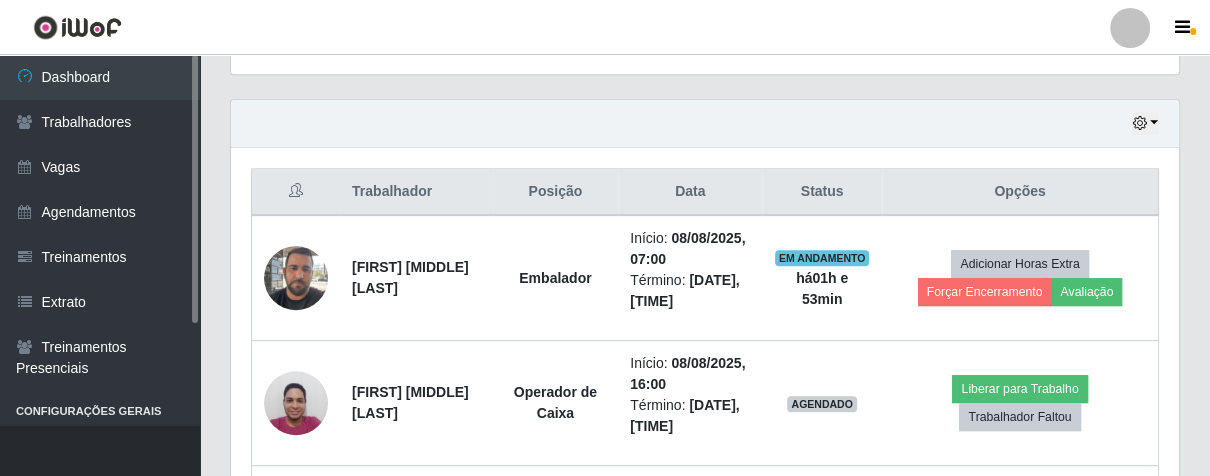 scroll, scrollTop: 999584, scrollLeft: 999051, axis: both 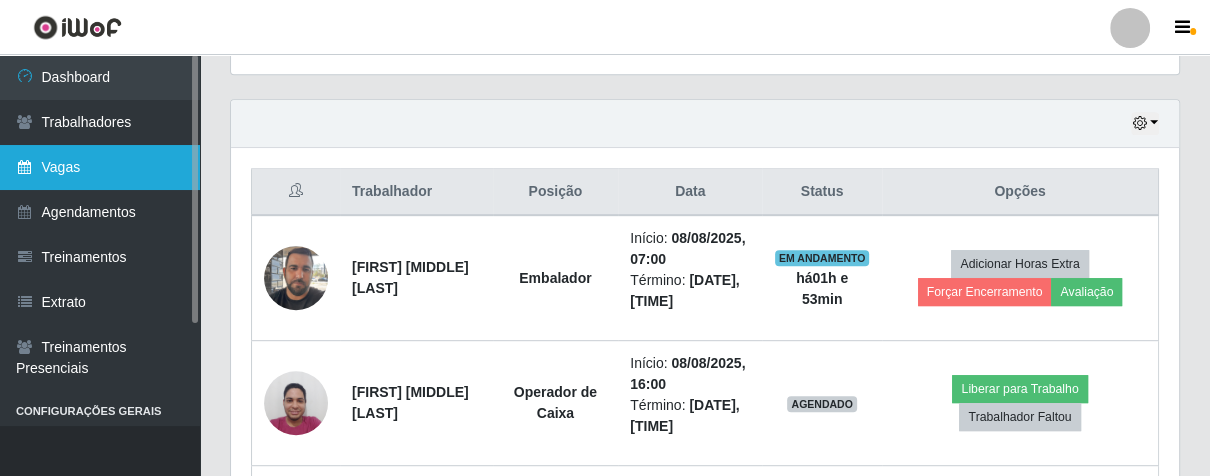 click on "Vagas" at bounding box center [100, 167] 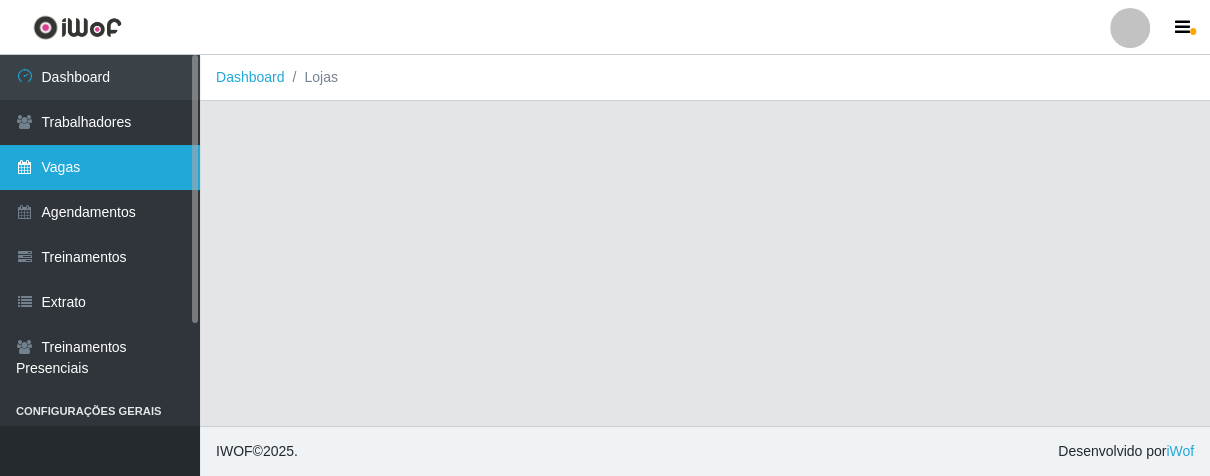scroll, scrollTop: 0, scrollLeft: 0, axis: both 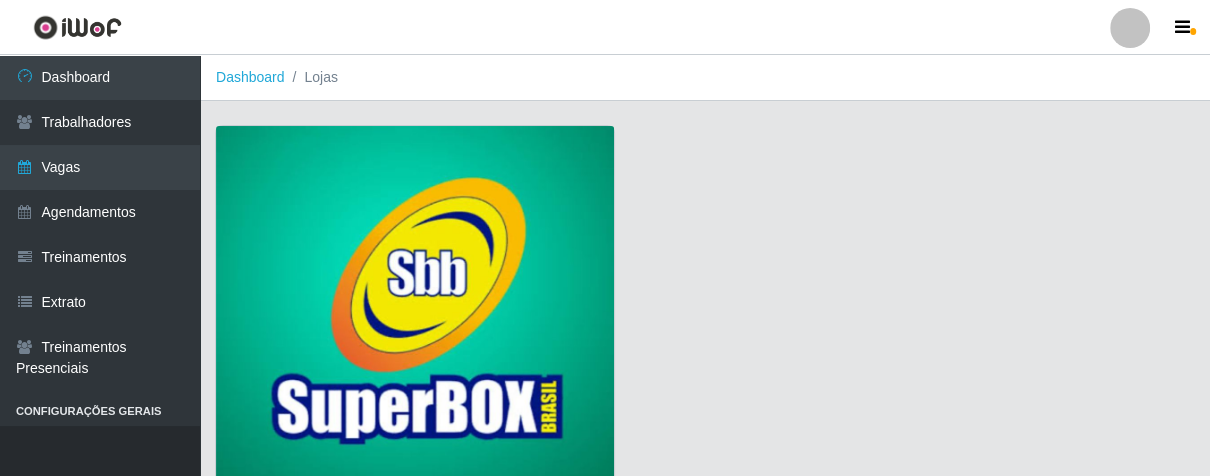 click at bounding box center [415, 307] 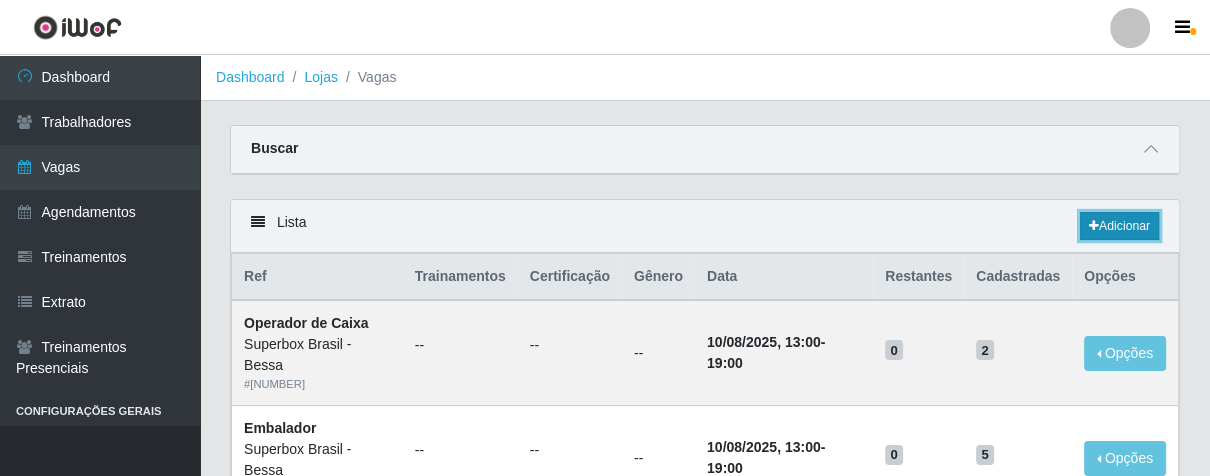 click on "Adicionar" at bounding box center (1119, 226) 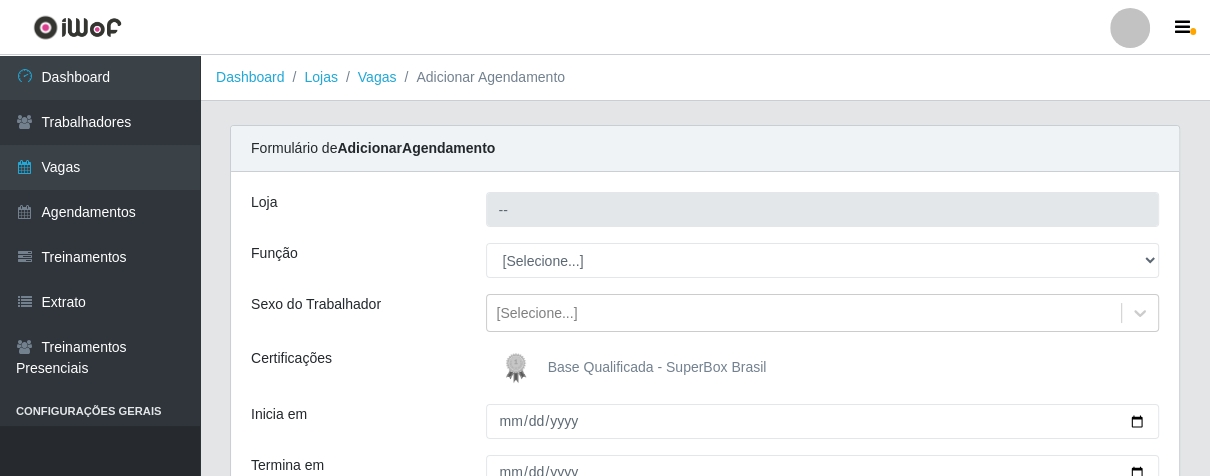 type on "Superbox Brasil - Bessa" 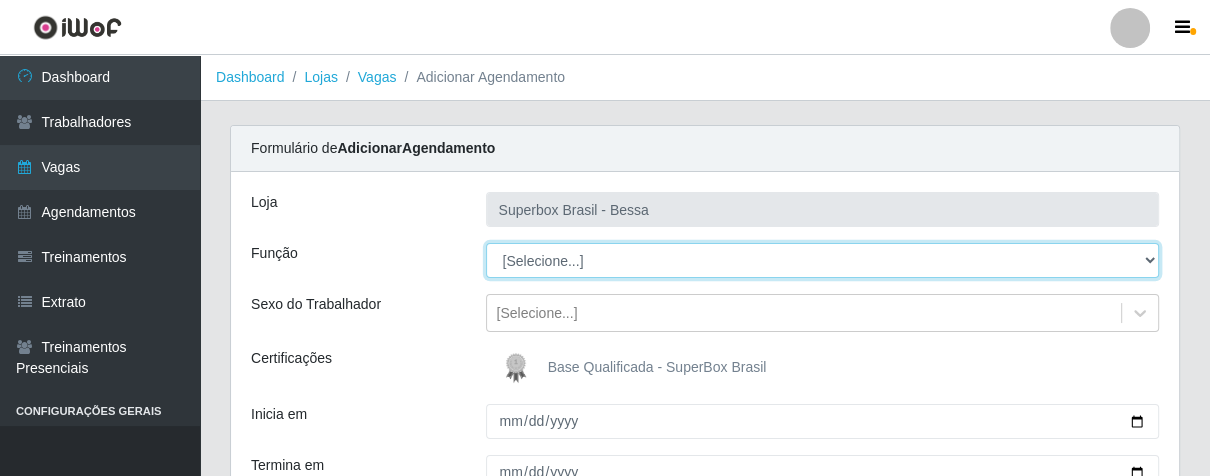 click on "[Selecione...] ASG ASG + ASG ++ Embalador Embalador + Embalador ++ Operador de Caixa Operador de Caixa + Operador de Caixa ++ Repositor  Repositor + Repositor ++" at bounding box center [823, 260] 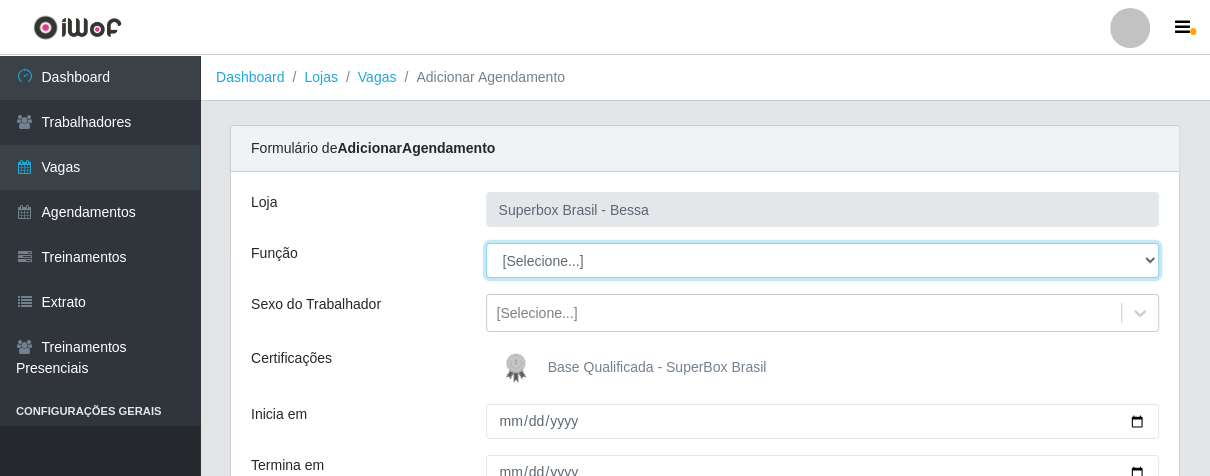select on "1" 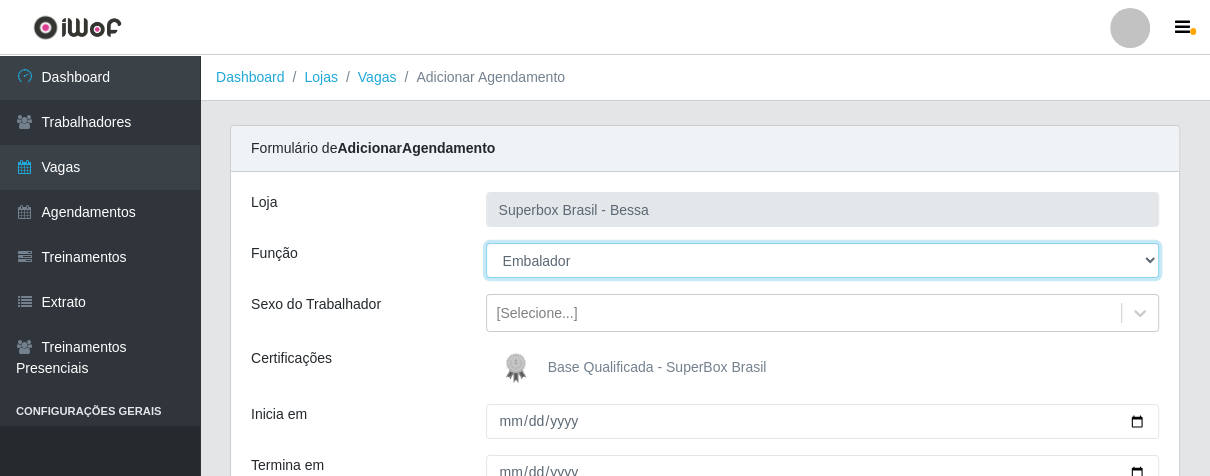 click on "[Selecione...] ASG ASG + ASG ++ Embalador Embalador + Embalador ++ Operador de Caixa Operador de Caixa + Operador de Caixa ++ Repositor  Repositor + Repositor ++" at bounding box center (823, 260) 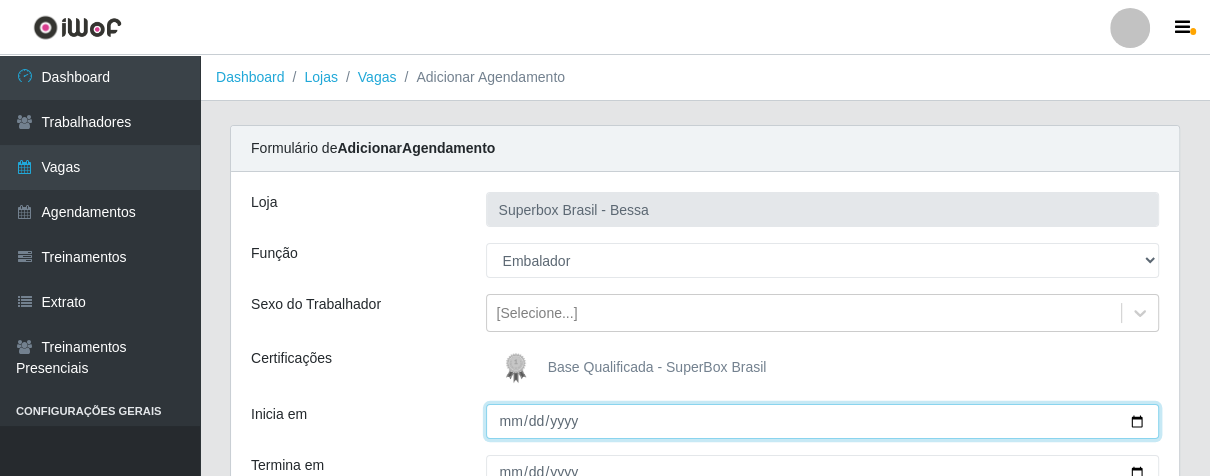 click on "Inicia em" at bounding box center [823, 421] 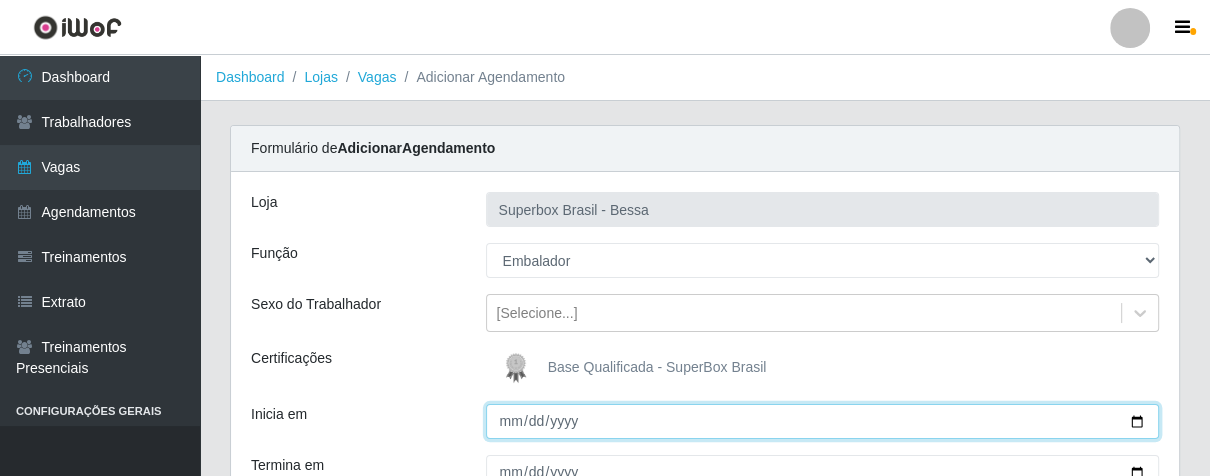 click on "Inicia em" at bounding box center [823, 421] 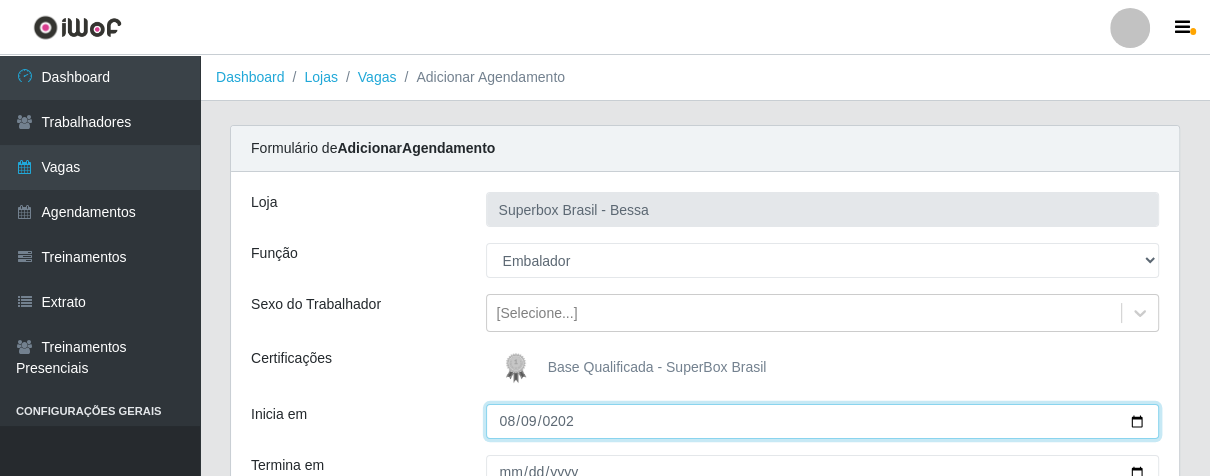type on "2025-08-09" 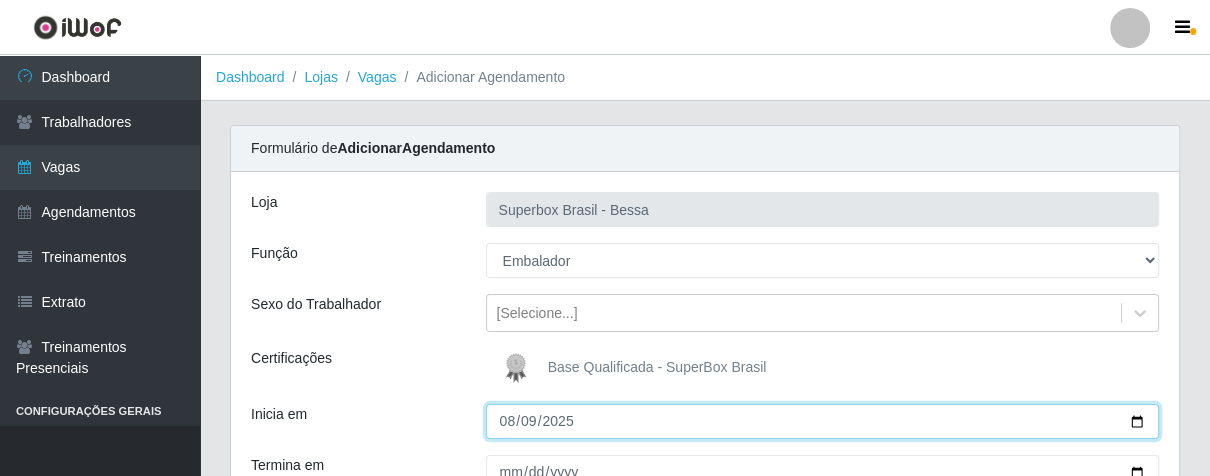 scroll, scrollTop: 111, scrollLeft: 0, axis: vertical 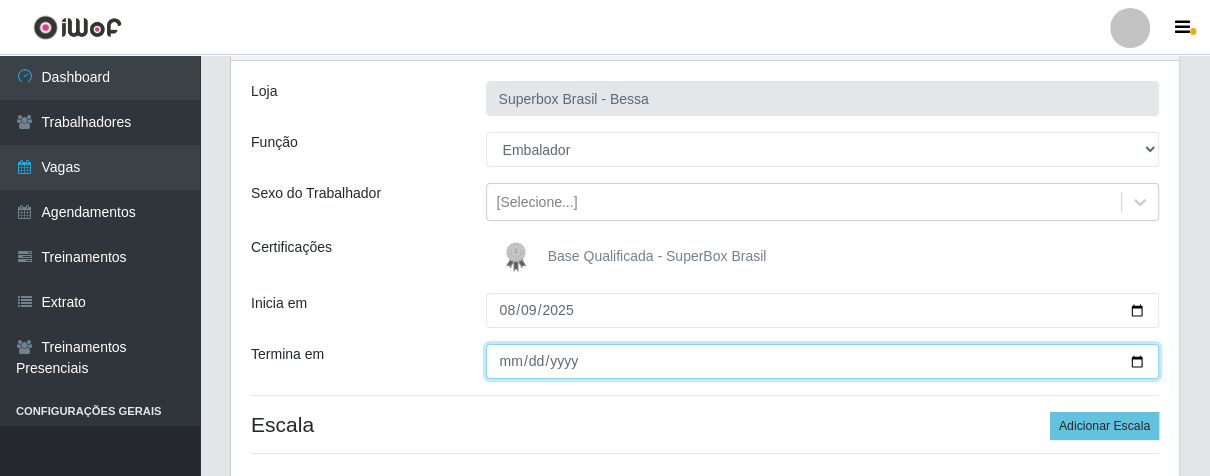 click on "Termina em" at bounding box center (823, 361) 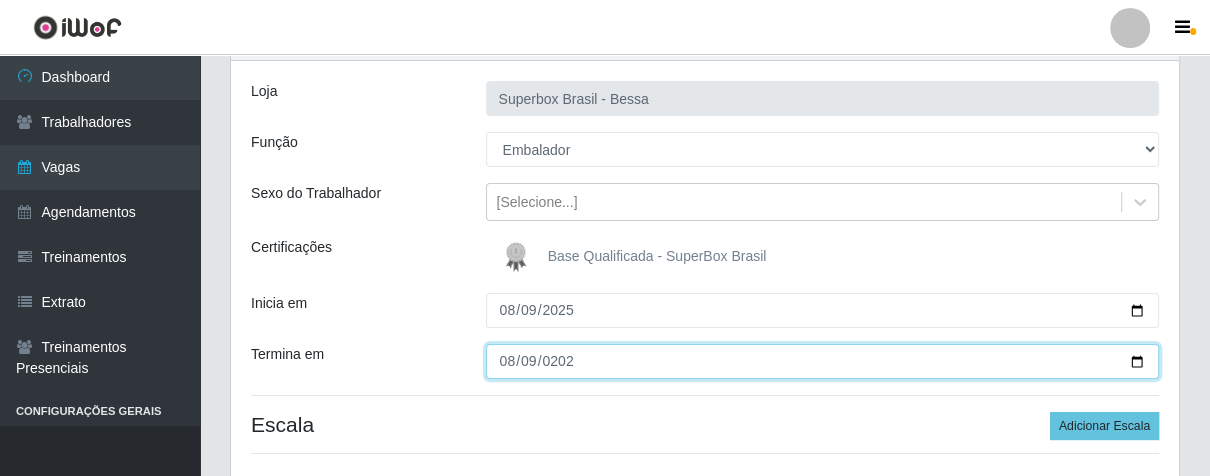 type on "2025-08-09" 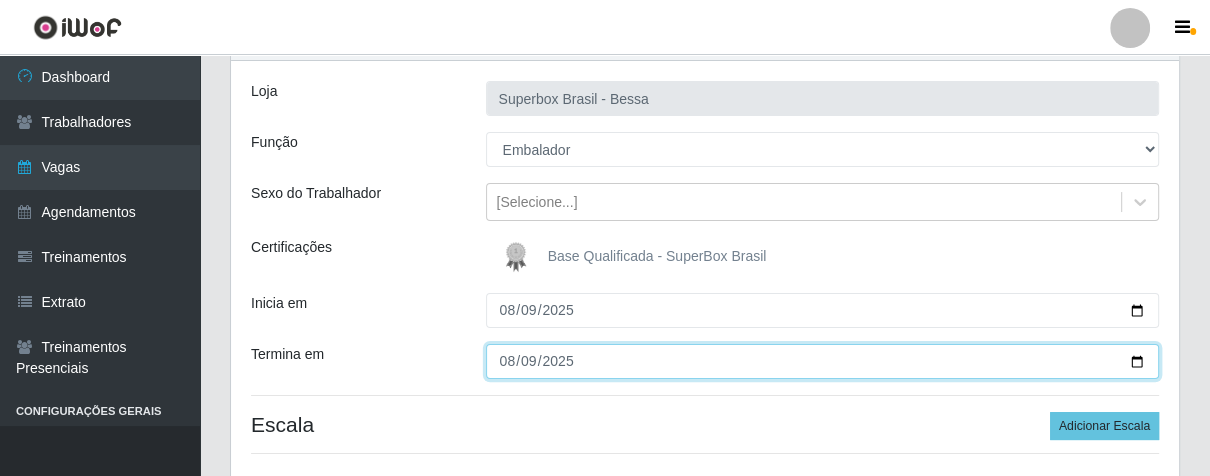 scroll, scrollTop: 222, scrollLeft: 0, axis: vertical 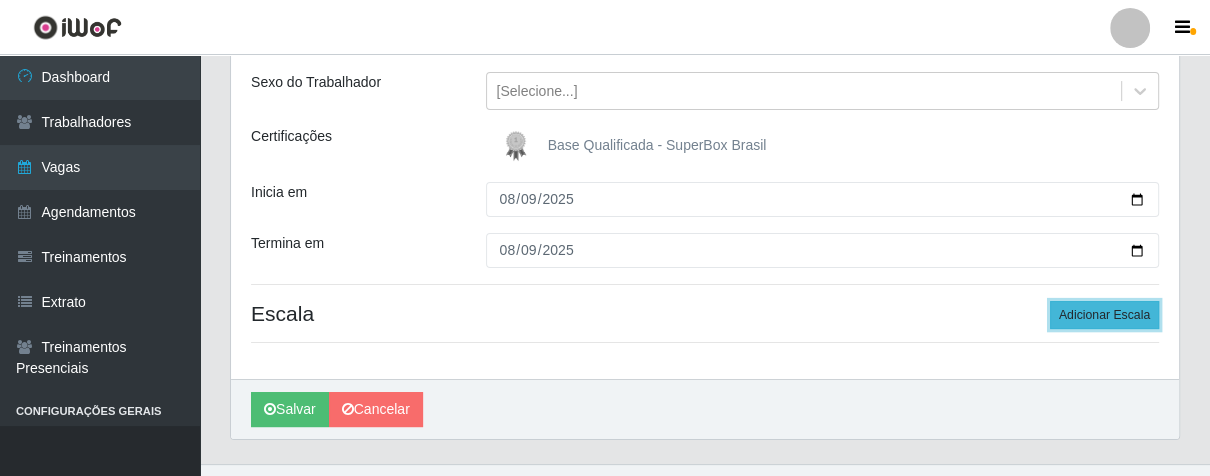 click on "Adicionar Escala" at bounding box center [1104, 315] 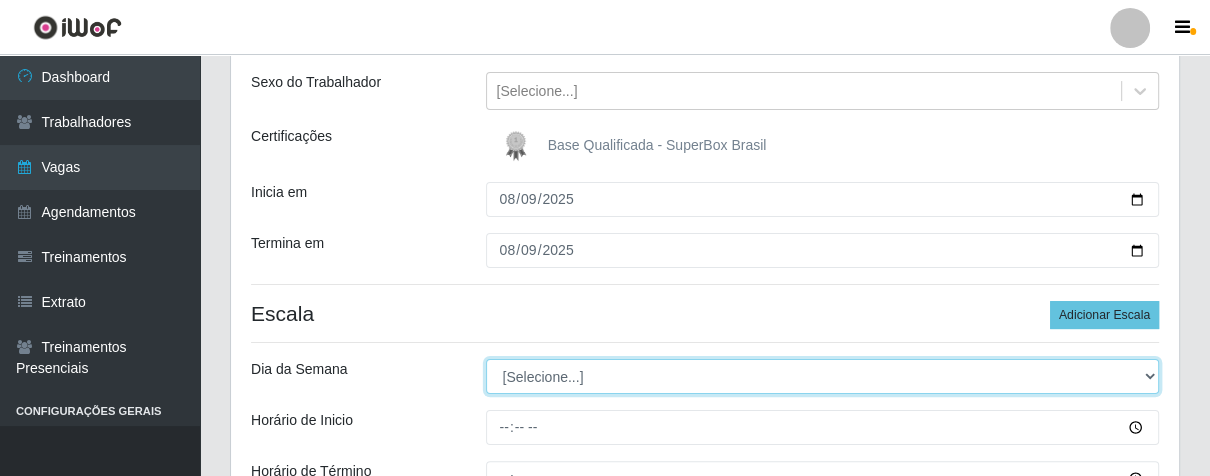 click on "[Selecione...] Segunda Terça Quarta Quinta Sexta Sábado Domingo" at bounding box center [823, 376] 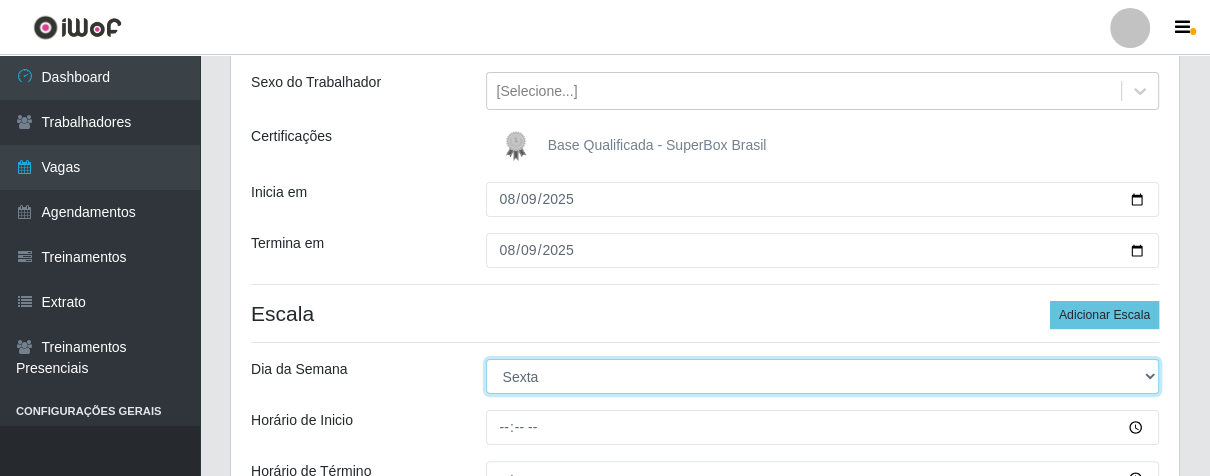 click on "[Selecione...] Segunda Terça Quarta Quinta Sexta Sábado Domingo" at bounding box center (823, 376) 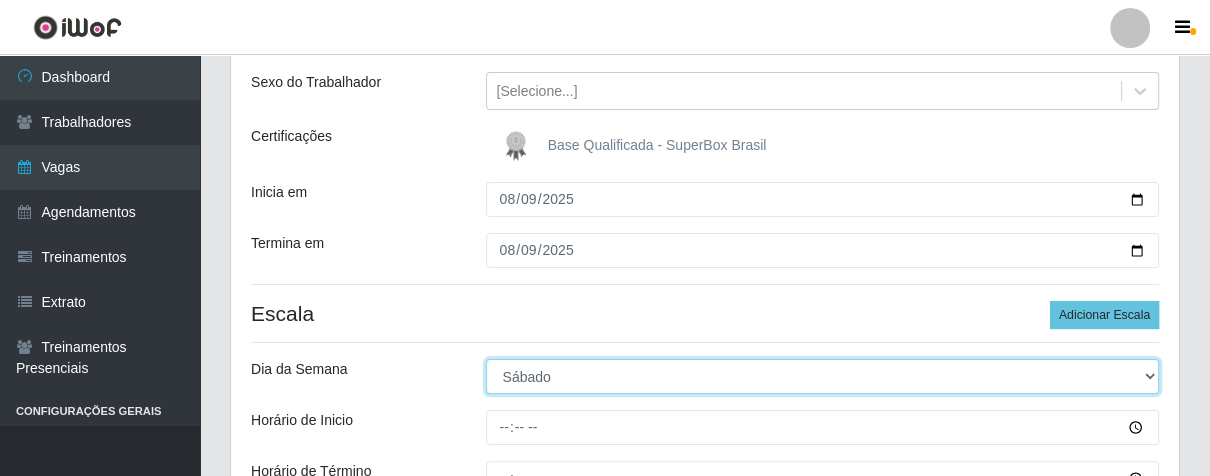 click on "[Selecione...] Segunda Terça Quarta Quinta Sexta Sábado Domingo" at bounding box center [823, 376] 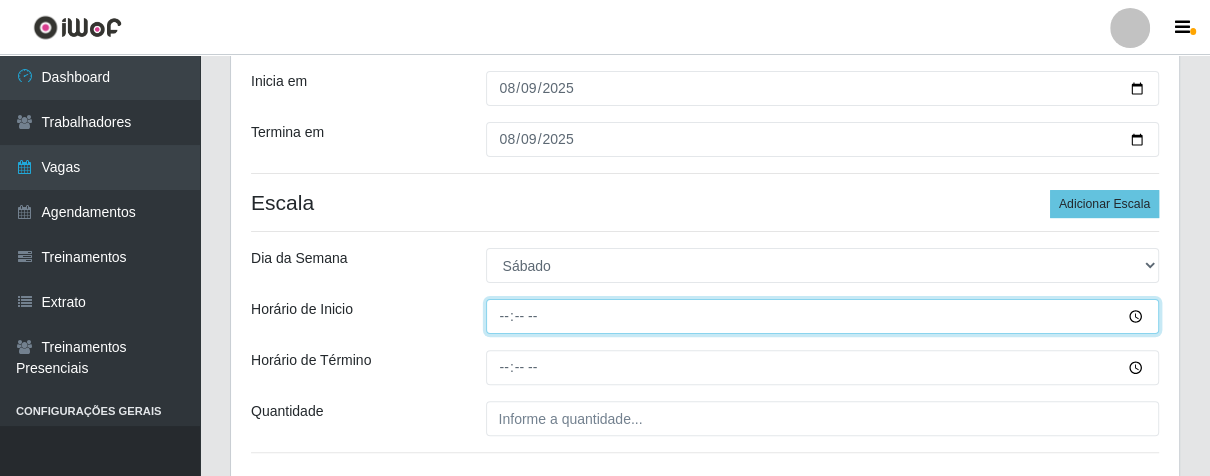 drag, startPoint x: 503, startPoint y: 311, endPoint x: 513, endPoint y: 320, distance: 13.453624 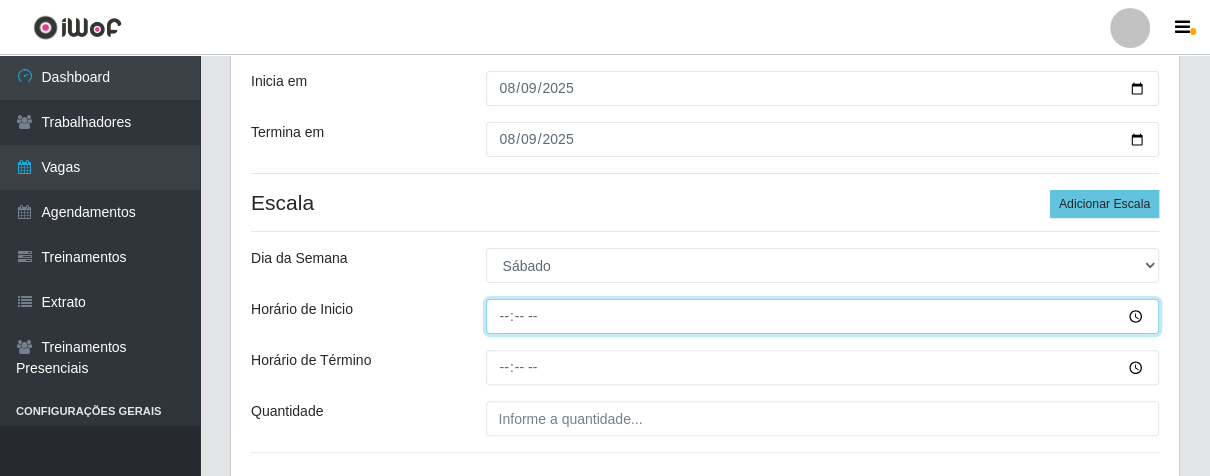 type on "07:00" 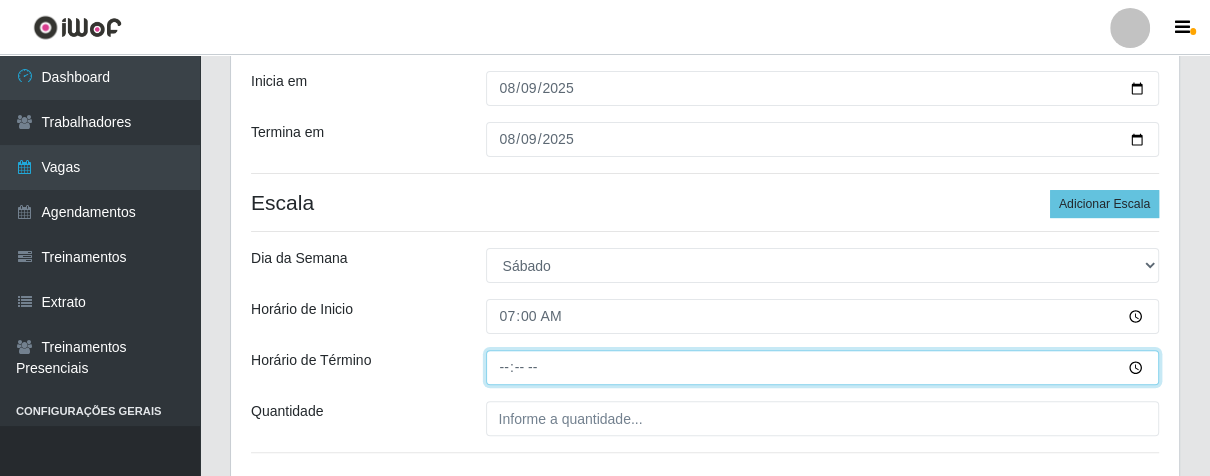 click on "Horário de Término" at bounding box center [823, 367] 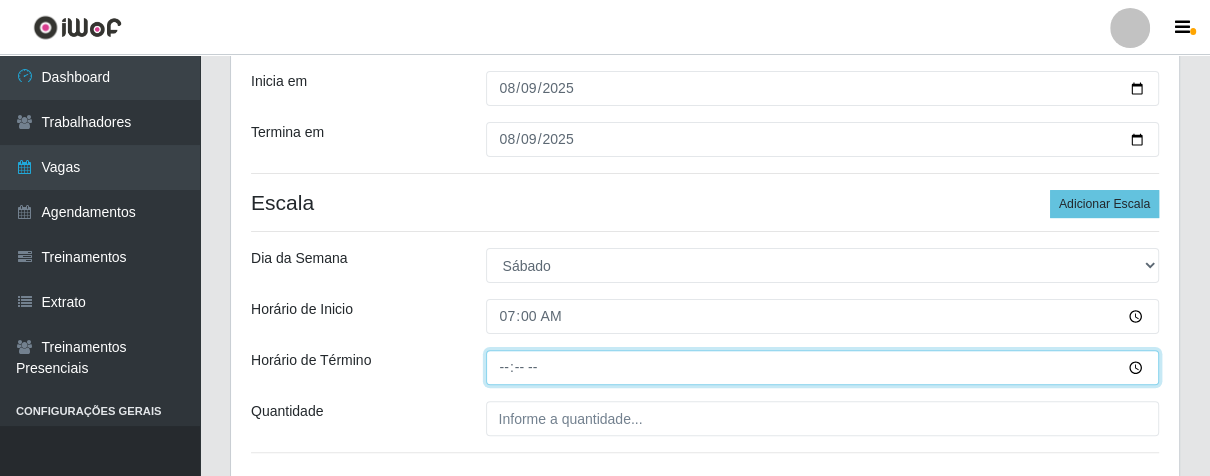 type on "13:00" 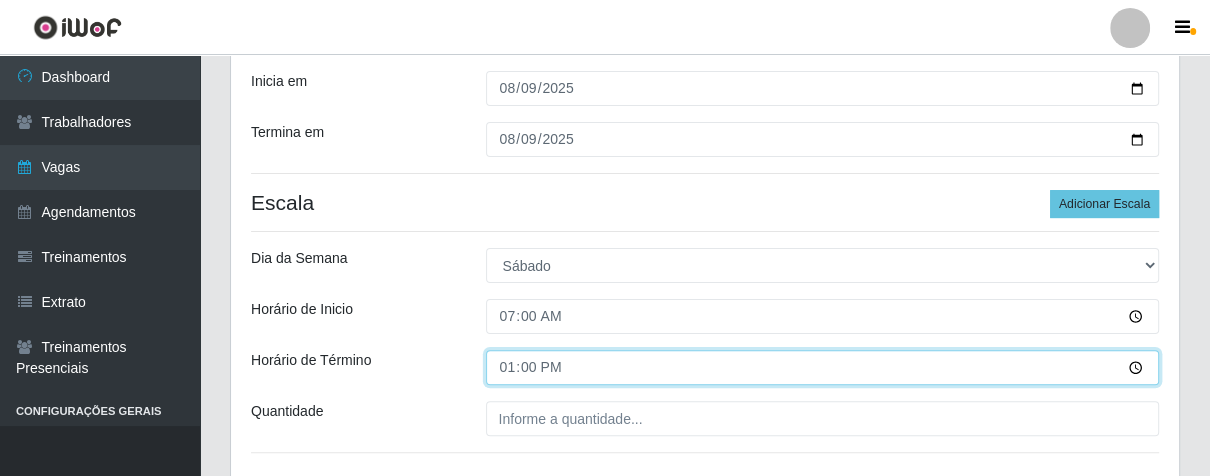 scroll, scrollTop: 444, scrollLeft: 0, axis: vertical 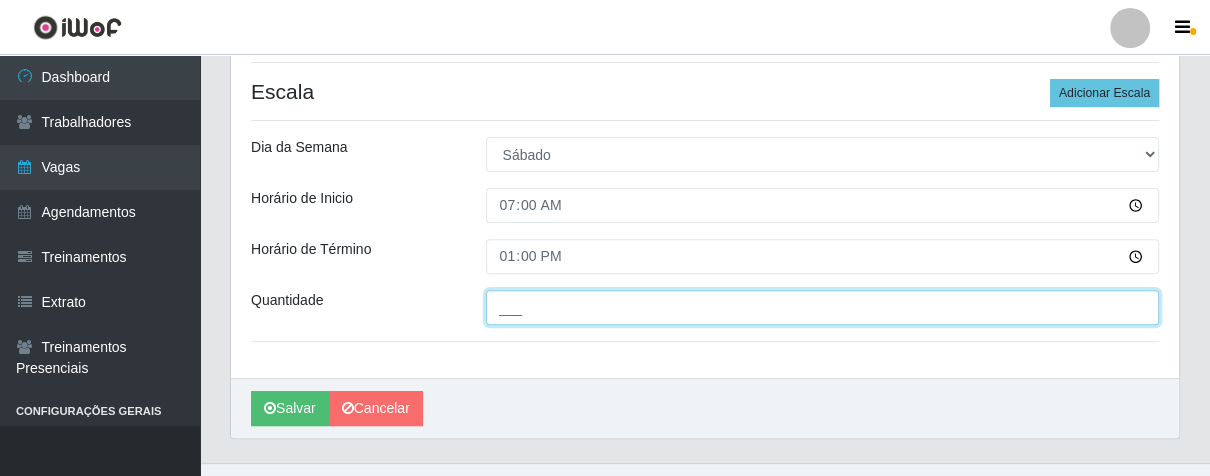 click on "___" at bounding box center [823, 307] 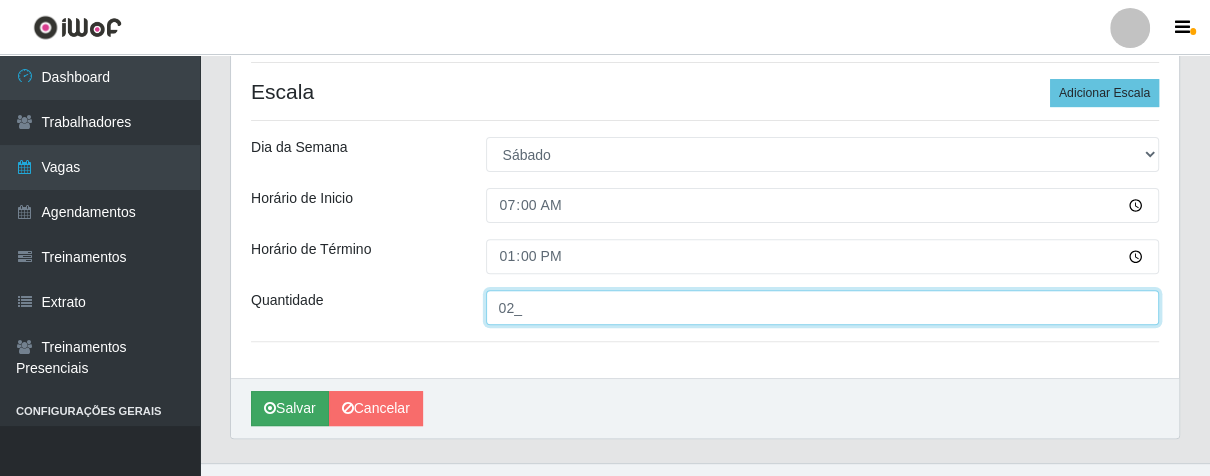 type on "02_" 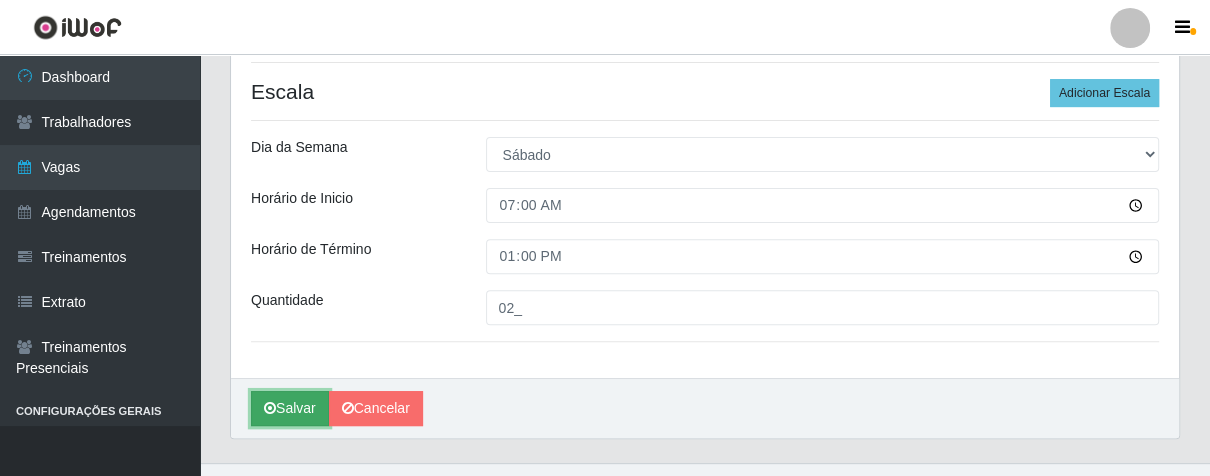 click on "Salvar" at bounding box center [290, 408] 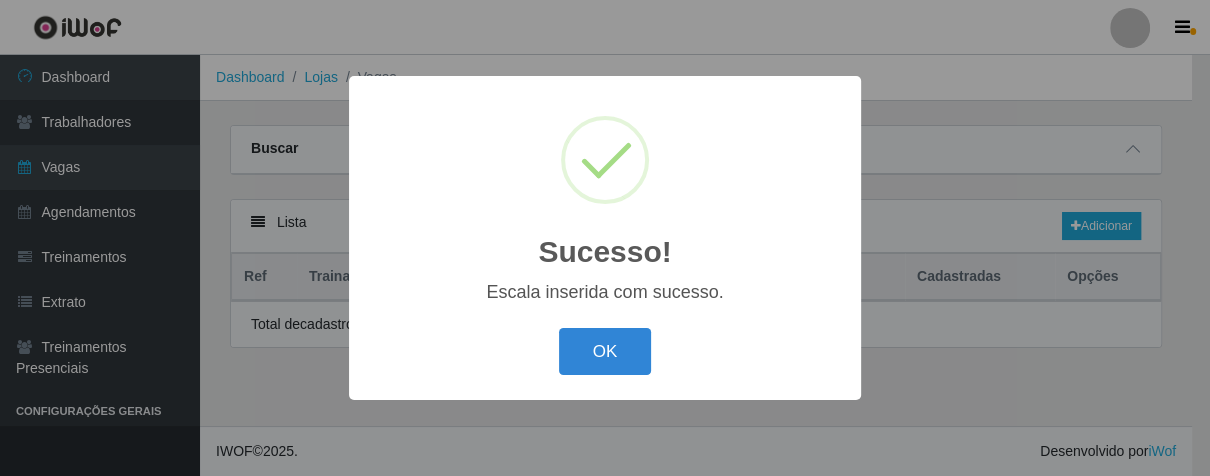scroll, scrollTop: 0, scrollLeft: 0, axis: both 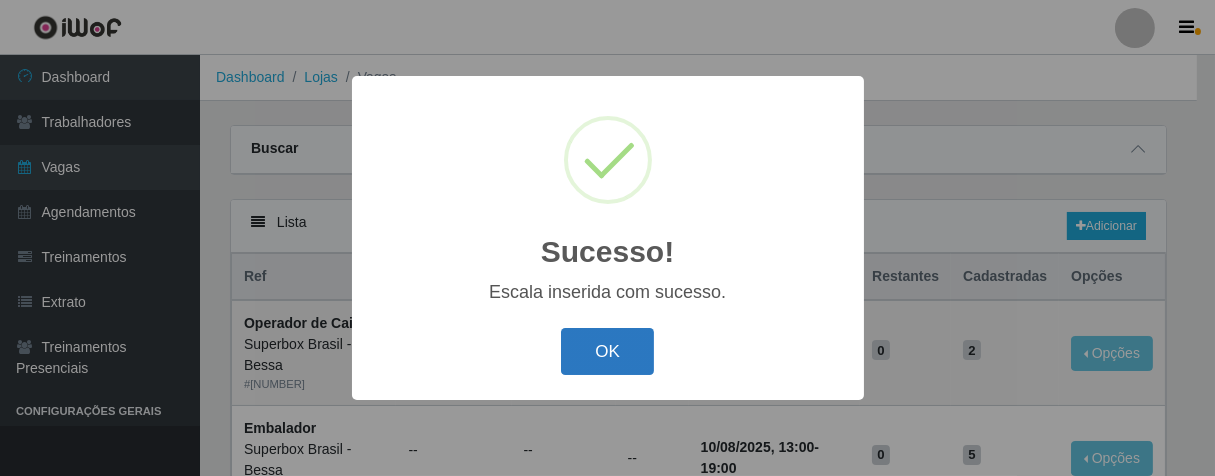 click on "OK" at bounding box center [607, 351] 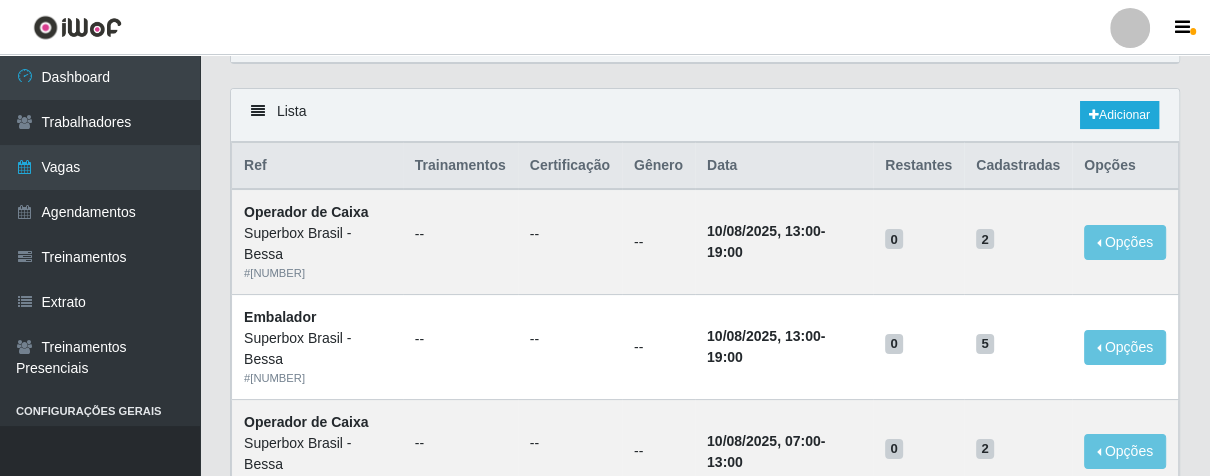 scroll, scrollTop: 0, scrollLeft: 0, axis: both 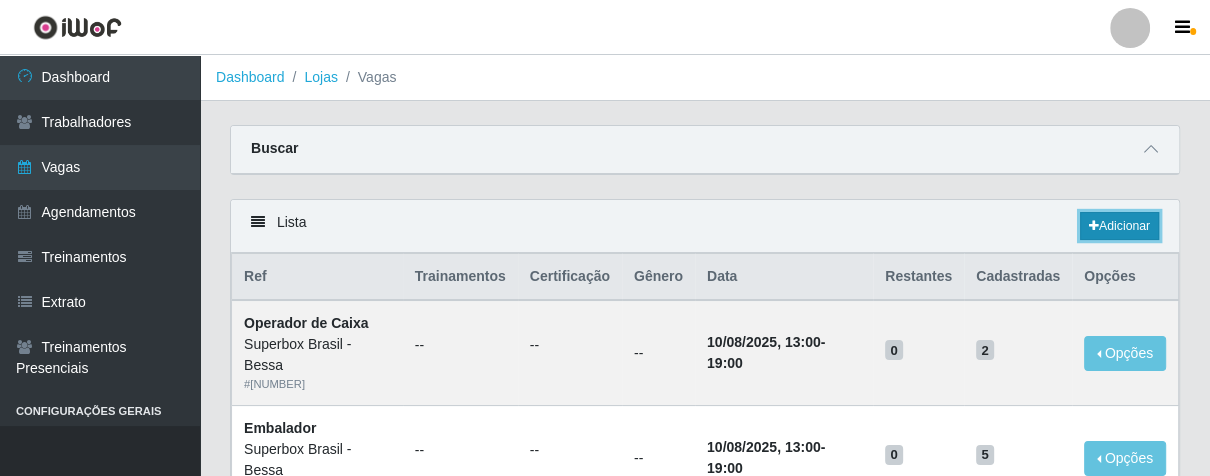 click on "Adicionar" at bounding box center (1119, 226) 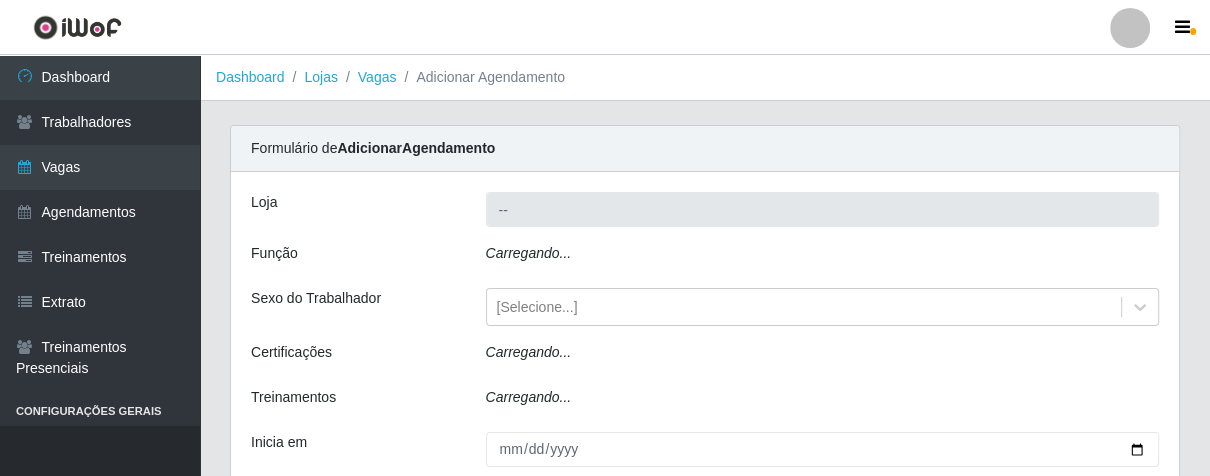 type on "Superbox Brasil - Bessa" 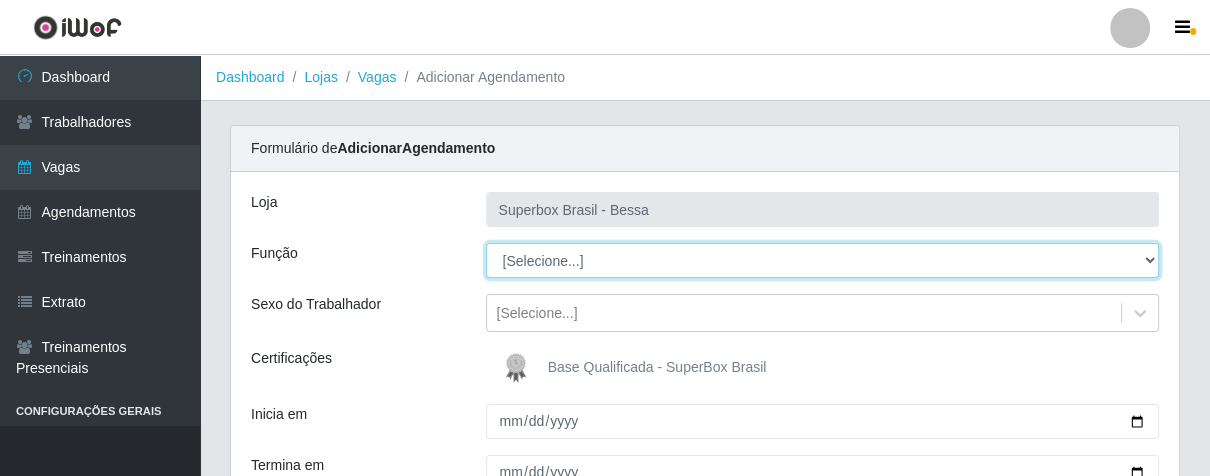 click on "[Selecione...] ASG ASG + ASG ++ Embalador Embalador + Embalador ++ Operador de Caixa Operador de Caixa + Operador de Caixa ++ Repositor  Repositor + Repositor ++" at bounding box center [823, 260] 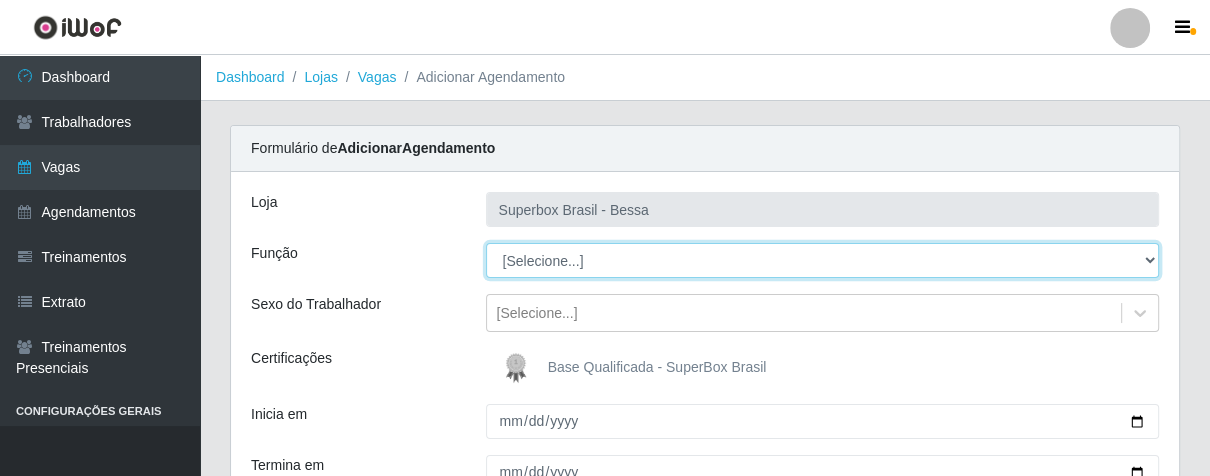 select on "1" 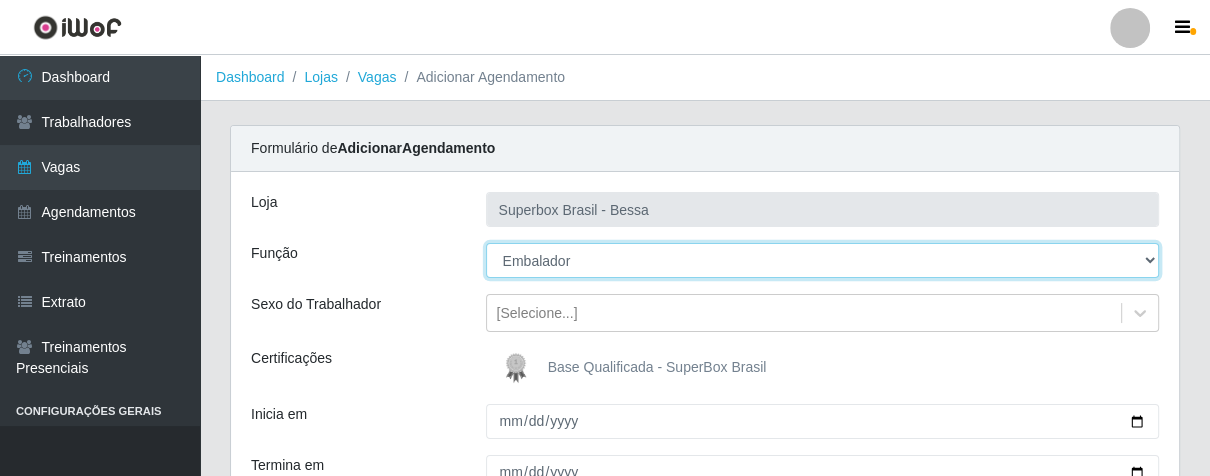 click on "[Selecione...] ASG ASG + ASG ++ Embalador Embalador + Embalador ++ Operador de Caixa Operador de Caixa + Operador de Caixa ++ Repositor  Repositor + Repositor ++" at bounding box center (823, 260) 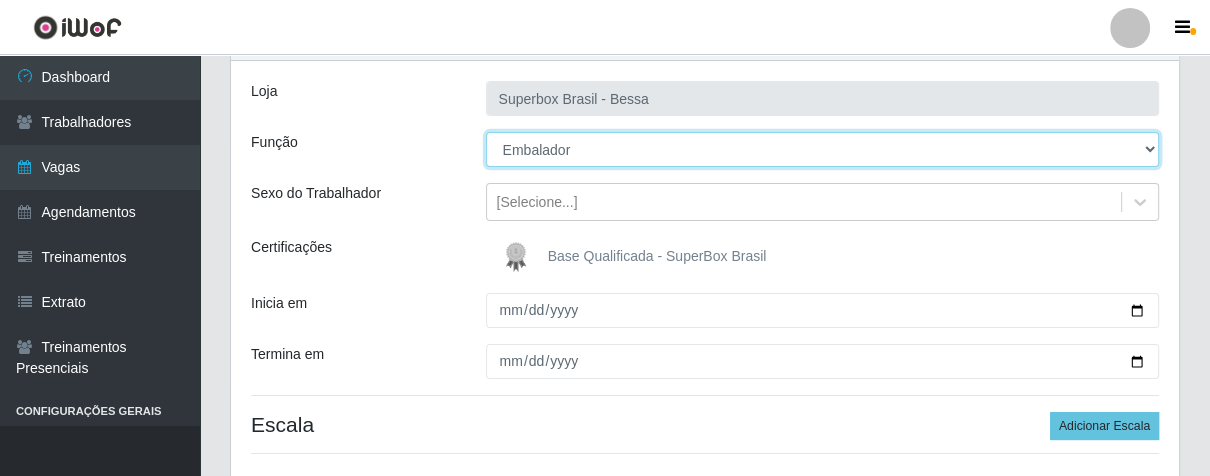 scroll, scrollTop: 222, scrollLeft: 0, axis: vertical 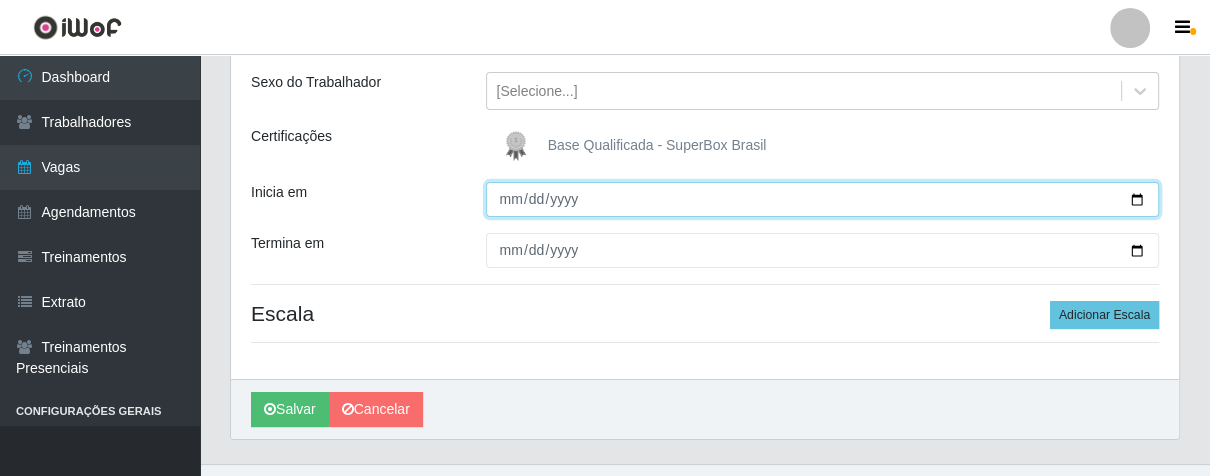 click on "Inicia em" at bounding box center [823, 199] 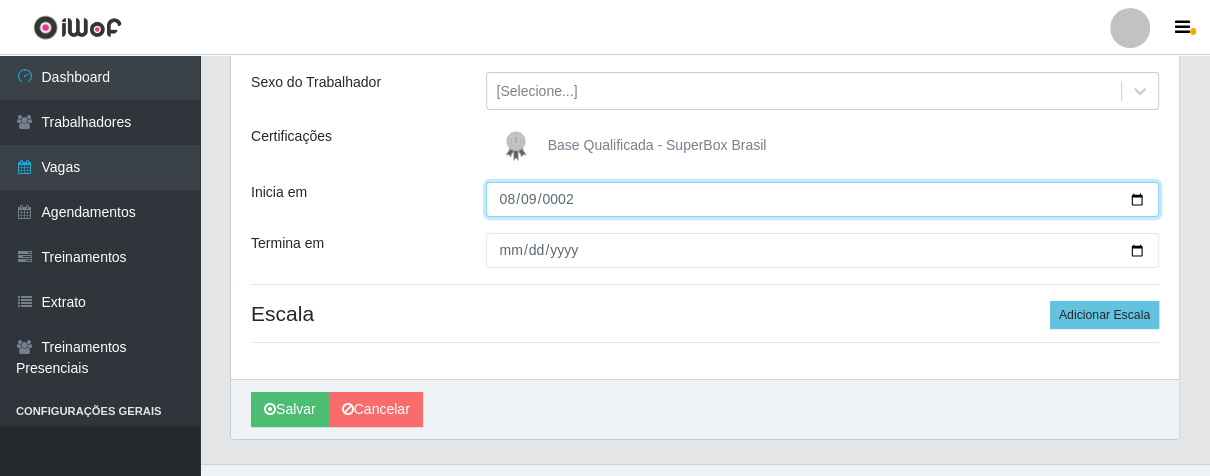type on "[DATE]" 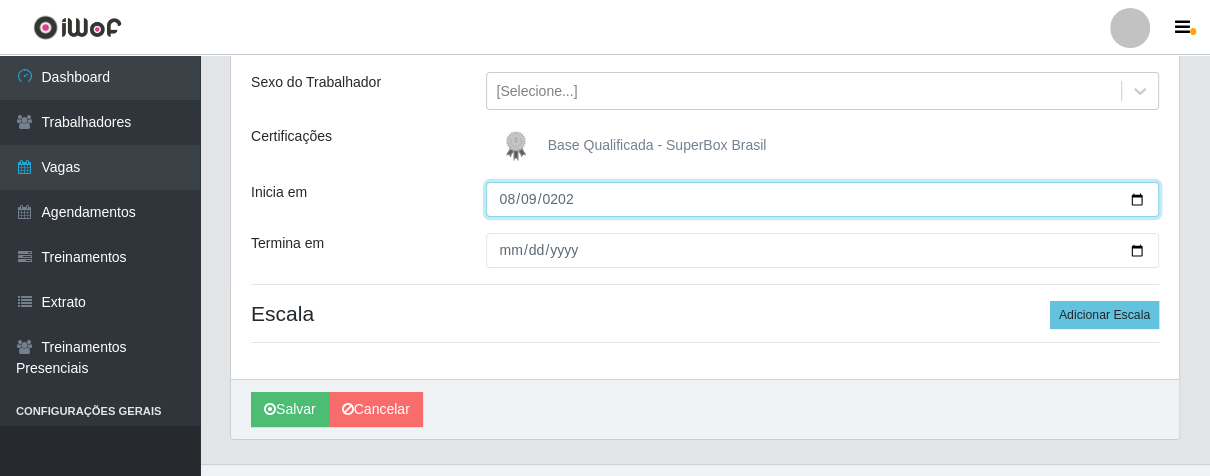 type on "2025-08-09" 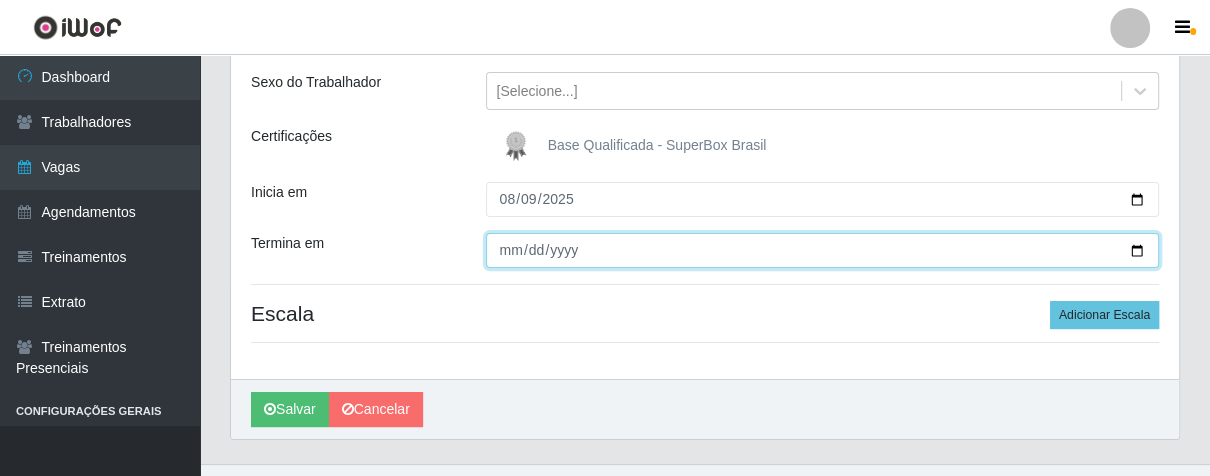 click on "Termina em" at bounding box center (823, 250) 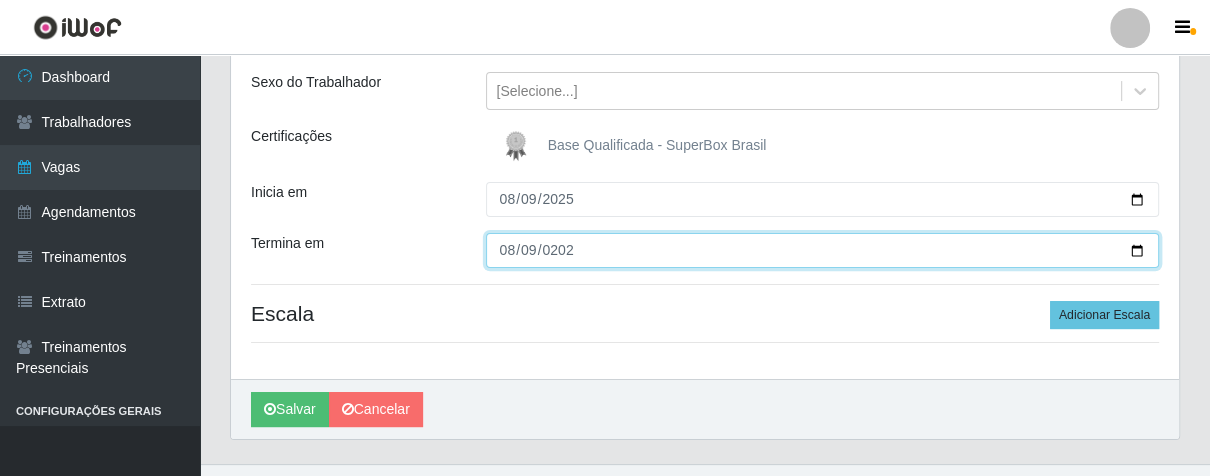 type on "2025-08-09" 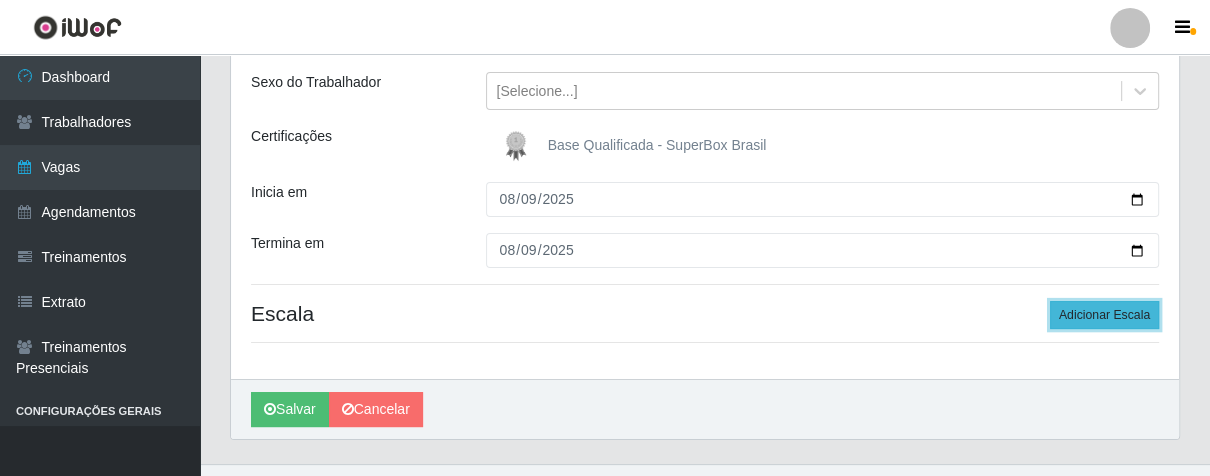 click on "Adicionar Escala" at bounding box center (1104, 315) 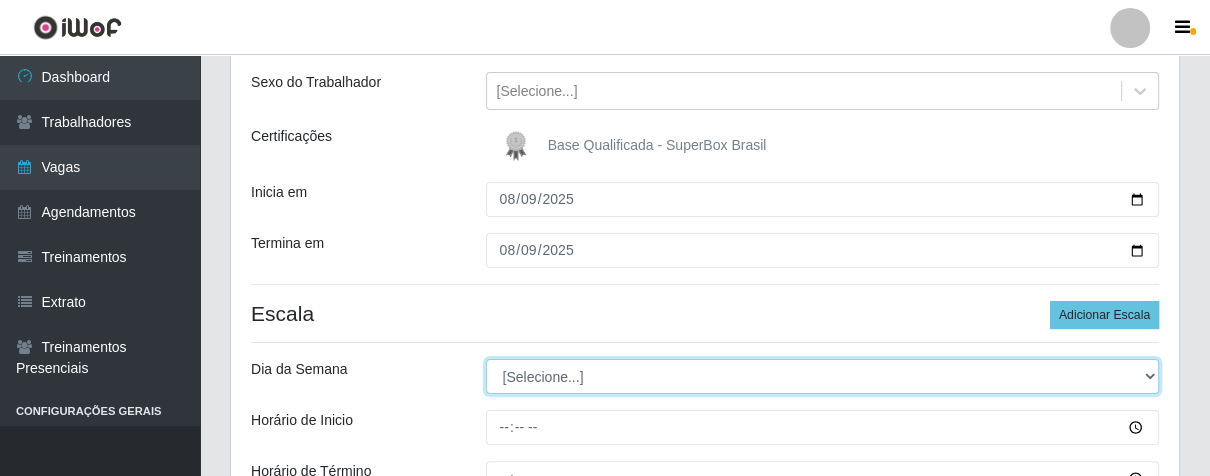 click on "[Selecione...] Segunda Terça Quarta Quinta Sexta Sábado Domingo" at bounding box center [823, 376] 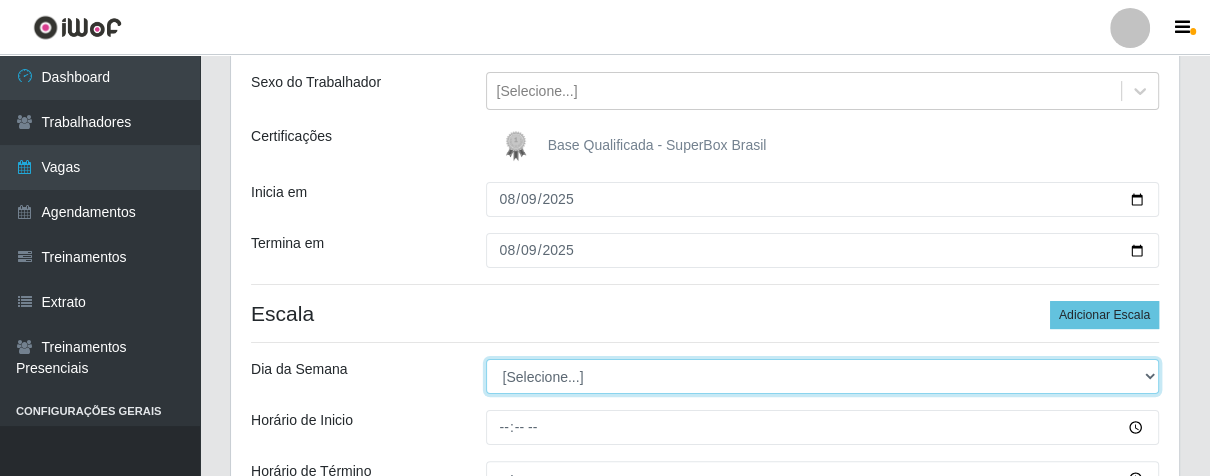 select on "6" 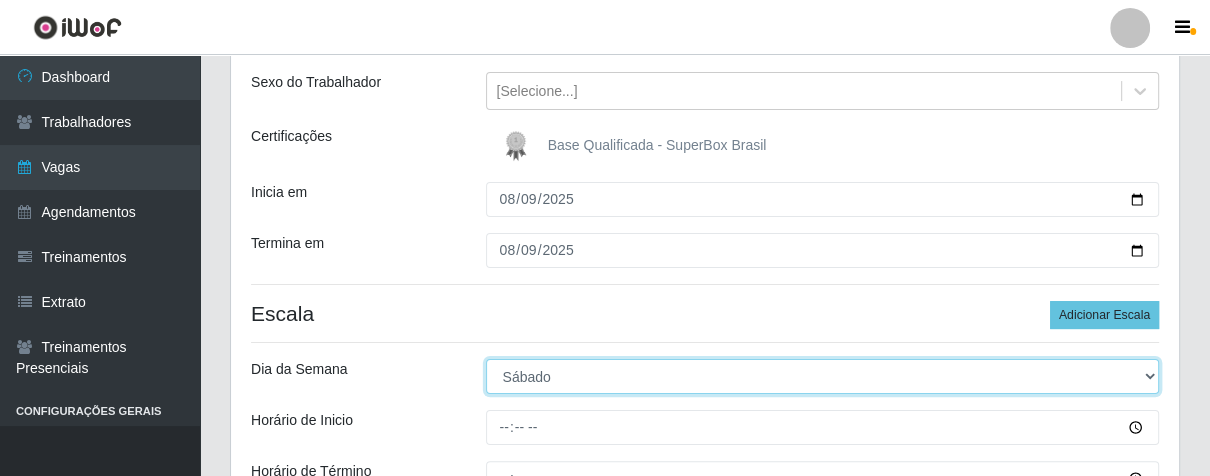click on "[Selecione...] Segunda Terça Quarta Quinta Sexta Sábado Domingo" at bounding box center (823, 376) 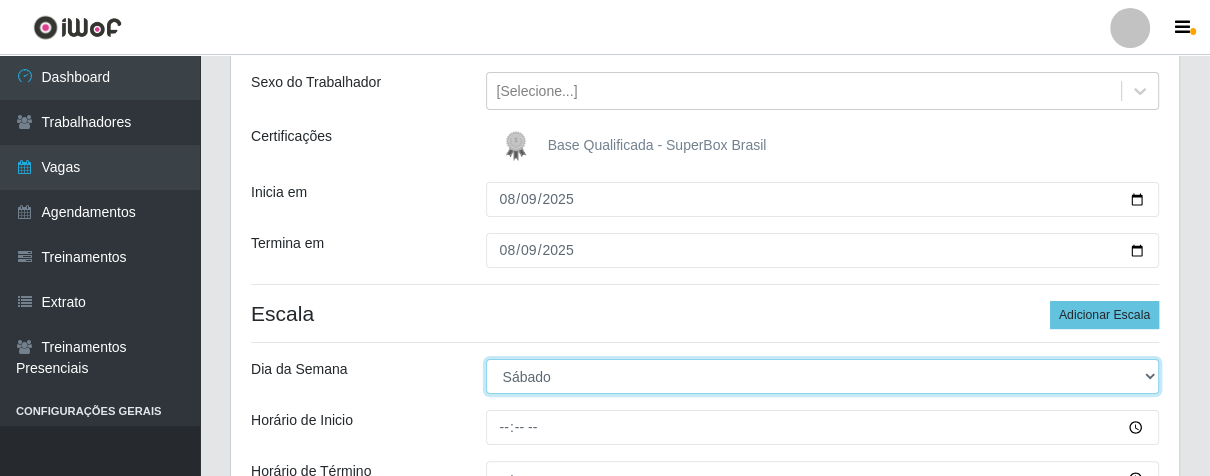 scroll, scrollTop: 333, scrollLeft: 0, axis: vertical 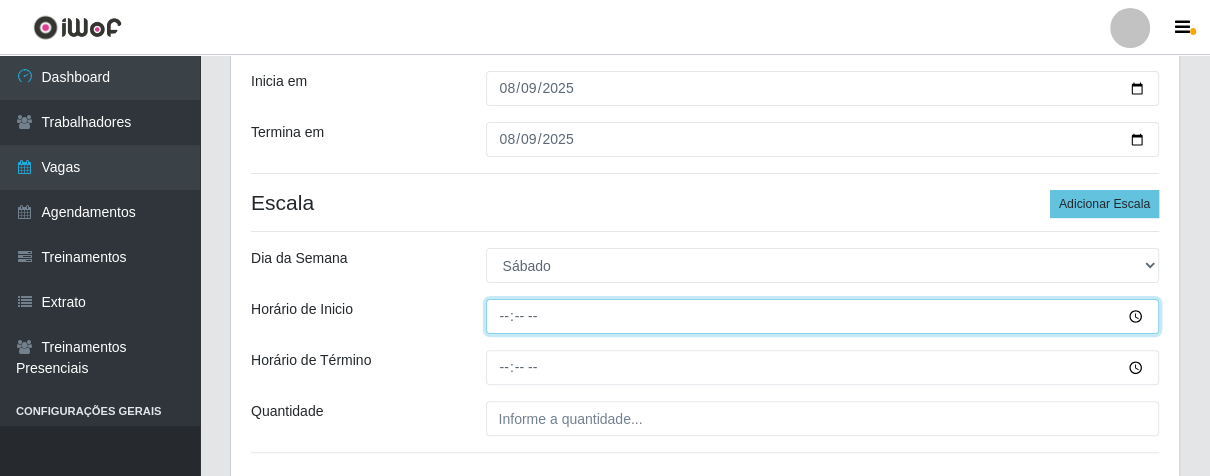drag, startPoint x: 496, startPoint y: 326, endPoint x: 540, endPoint y: 343, distance: 47.169907 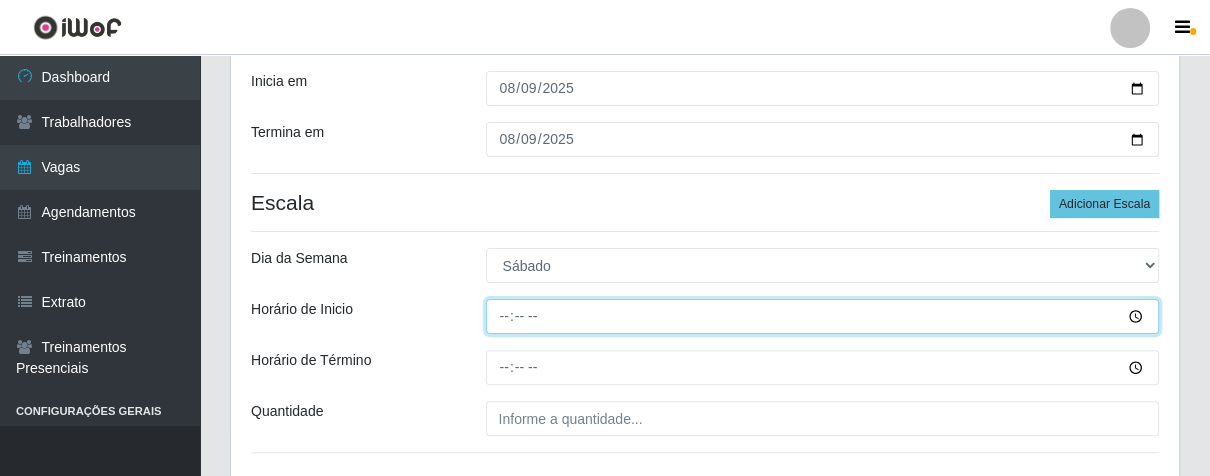 type on "16:00" 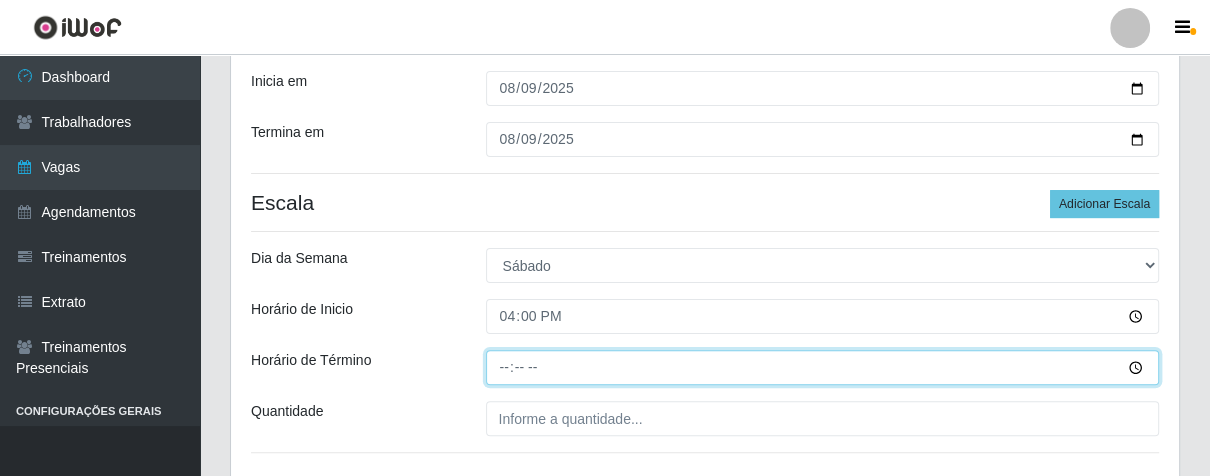 click on "Horário de Término" at bounding box center (823, 367) 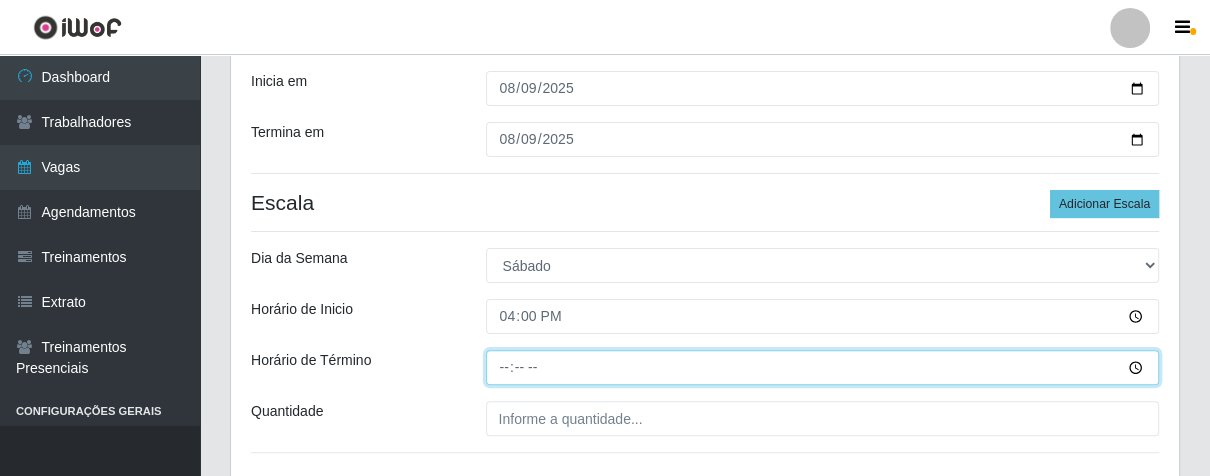 type on "21:00" 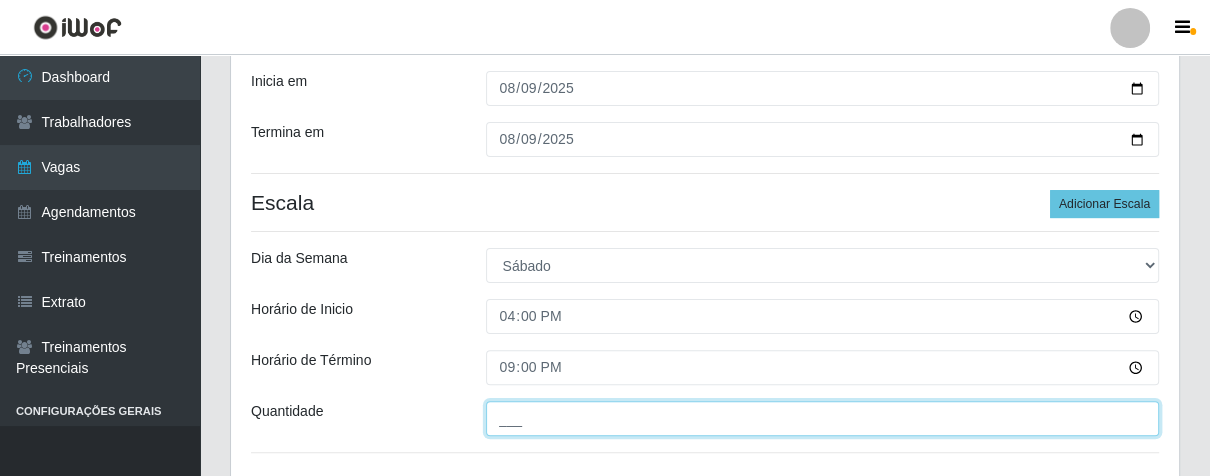 click on "___" at bounding box center (823, 418) 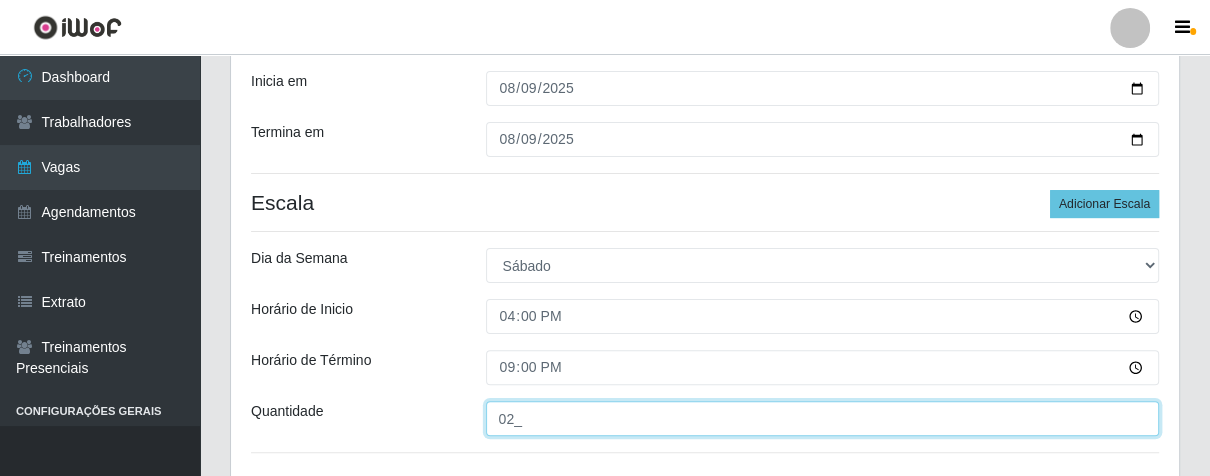 scroll, scrollTop: 444, scrollLeft: 0, axis: vertical 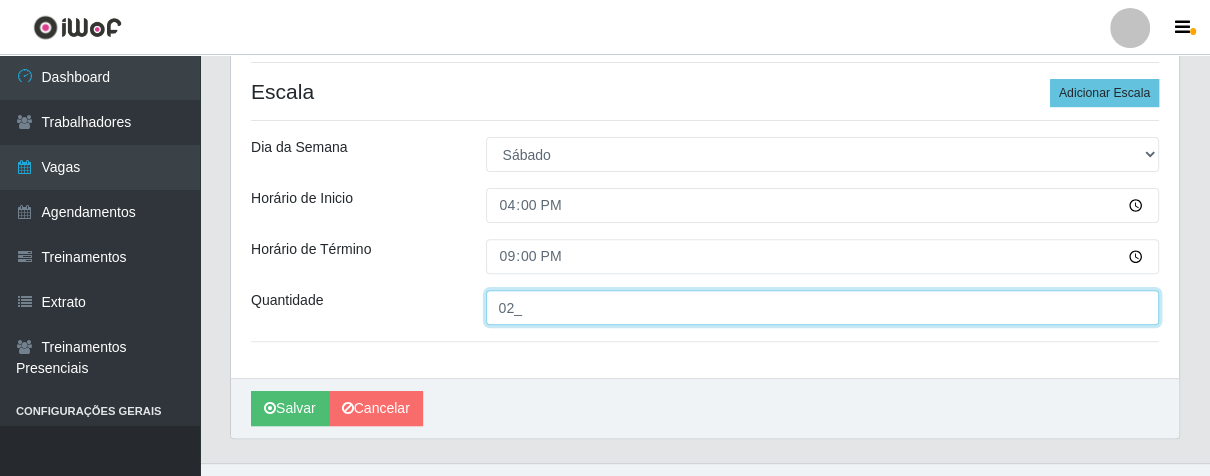 type on "02_" 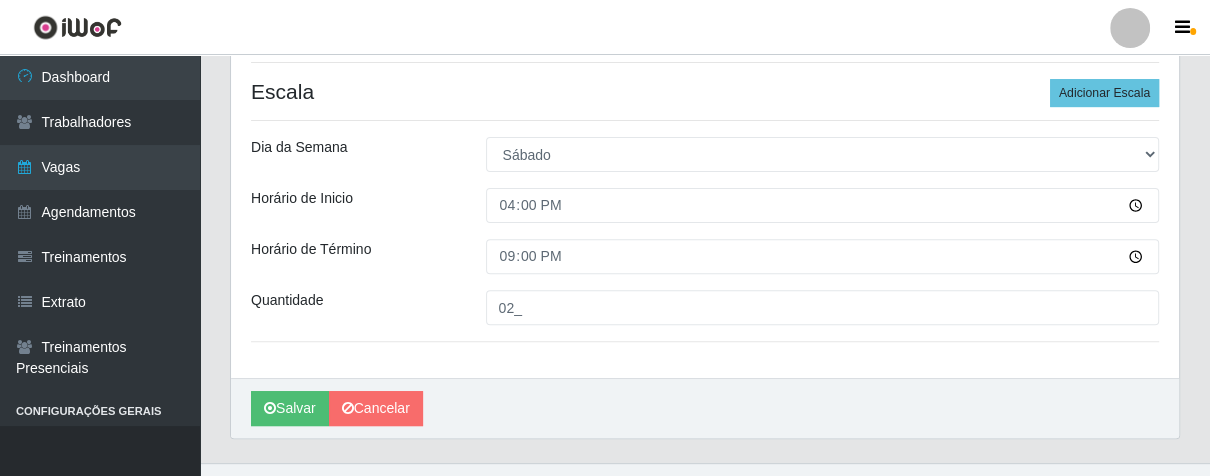 click on "Salvar  Cancelar" at bounding box center (705, 408) 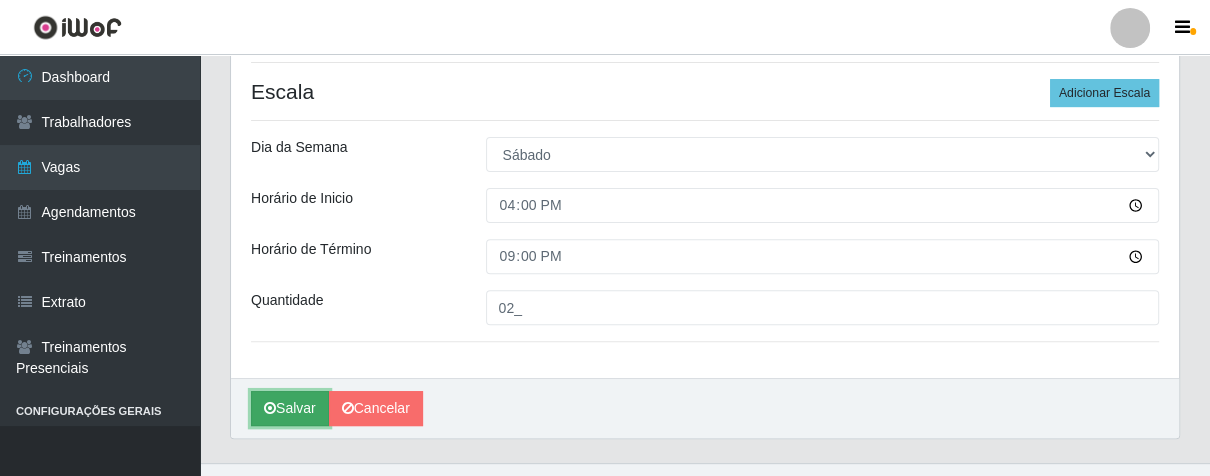 click on "Salvar" at bounding box center (290, 408) 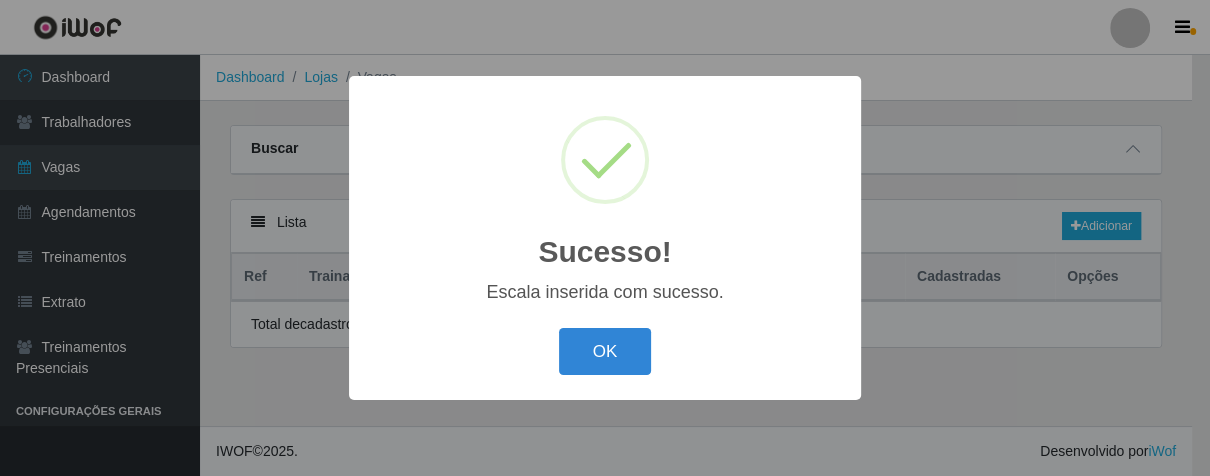 scroll, scrollTop: 0, scrollLeft: 0, axis: both 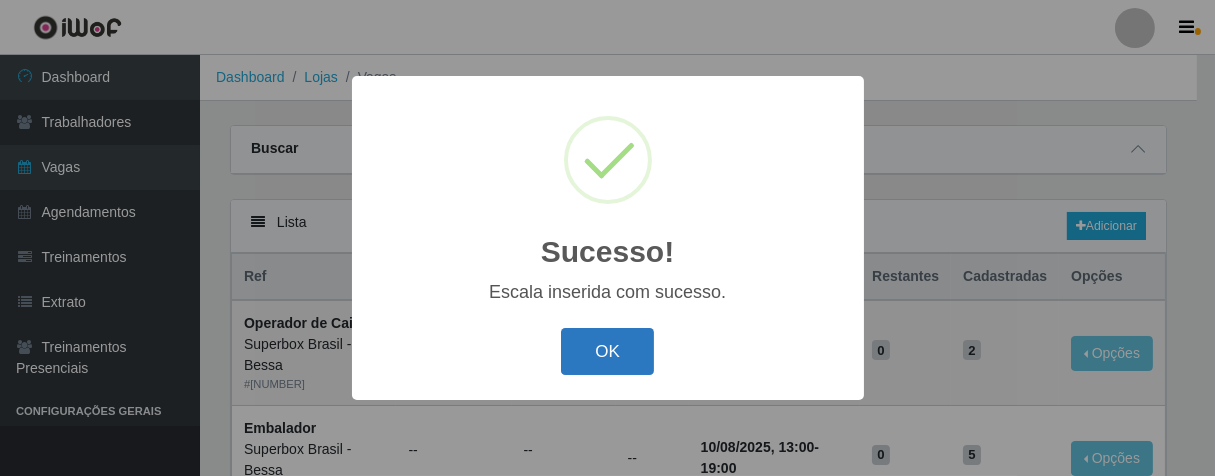 click on "OK" at bounding box center (607, 351) 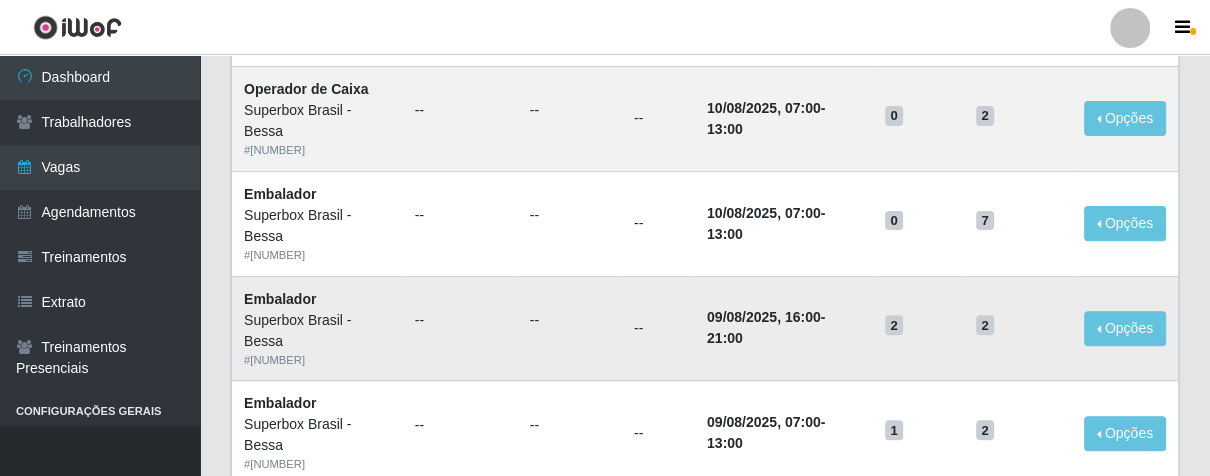 scroll, scrollTop: 555, scrollLeft: 0, axis: vertical 